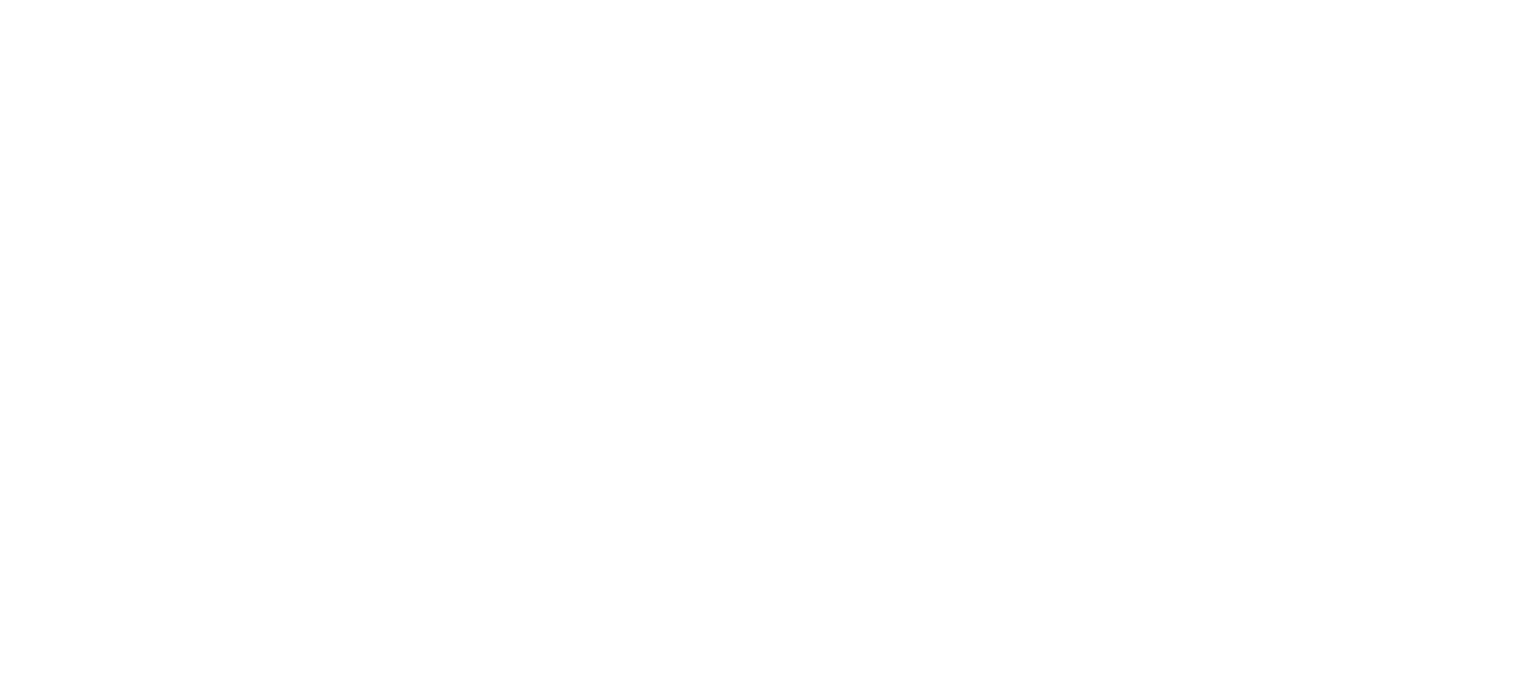 scroll, scrollTop: 0, scrollLeft: 0, axis: both 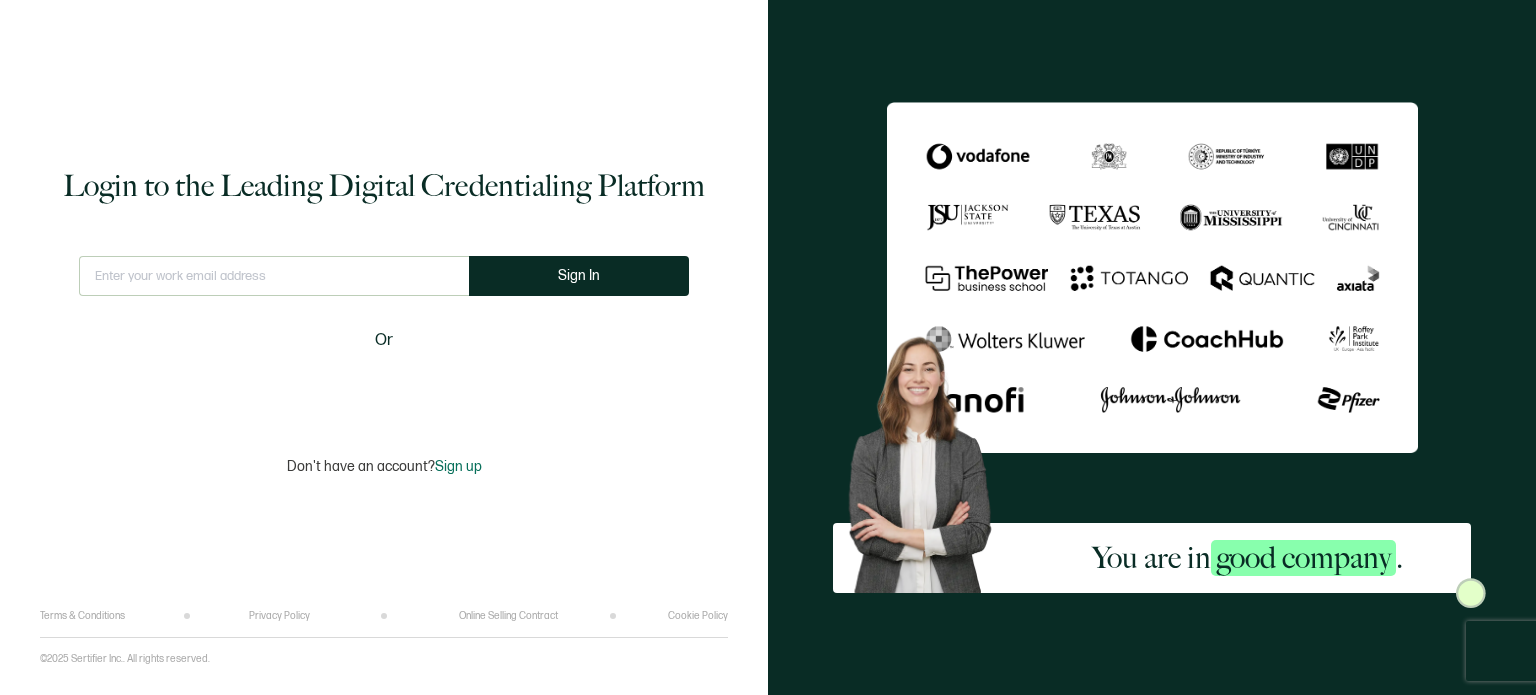 click on "This doesn't look like a valid email. Sign In Or" at bounding box center (384, 332) 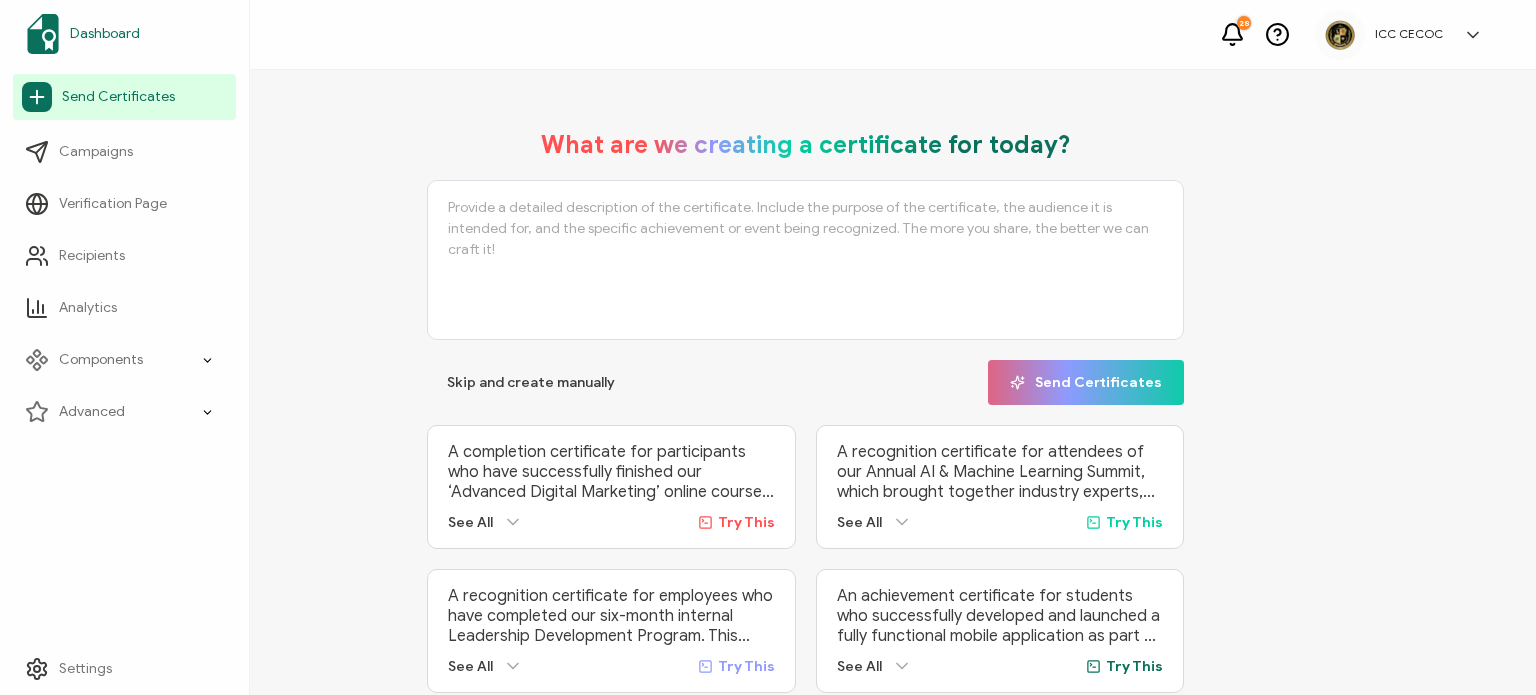click on "Dashboard" at bounding box center (105, 34) 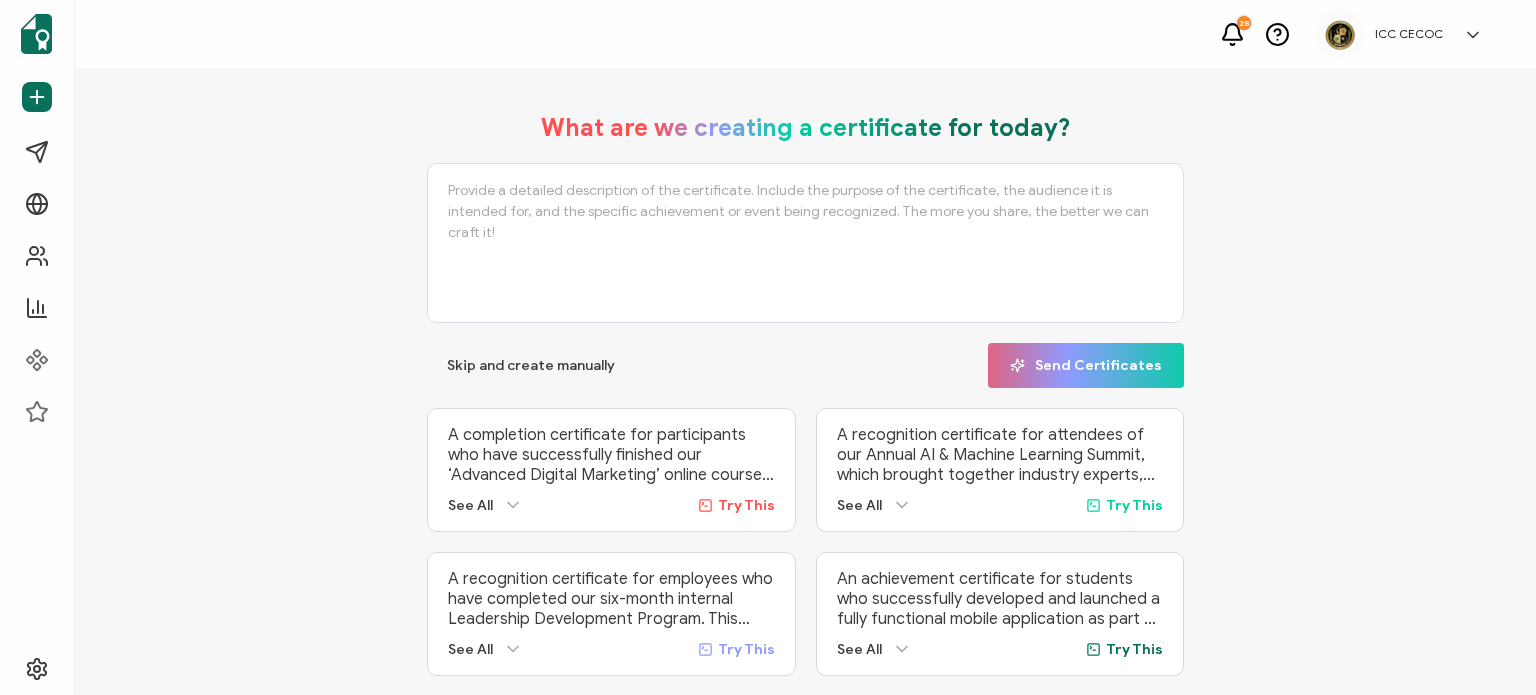 scroll, scrollTop: 0, scrollLeft: 0, axis: both 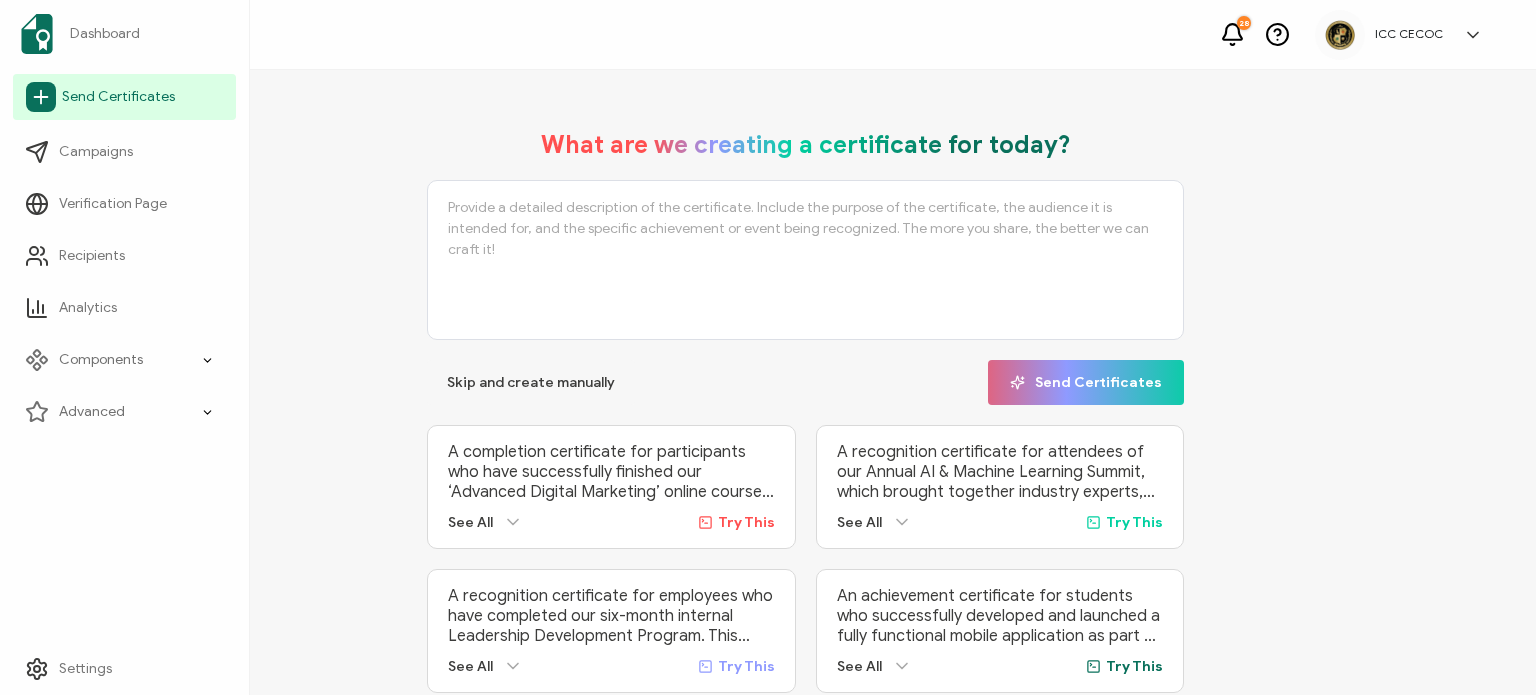 drag, startPoint x: 56, startPoint y: 121, endPoint x: 186, endPoint y: 97, distance: 132.19682 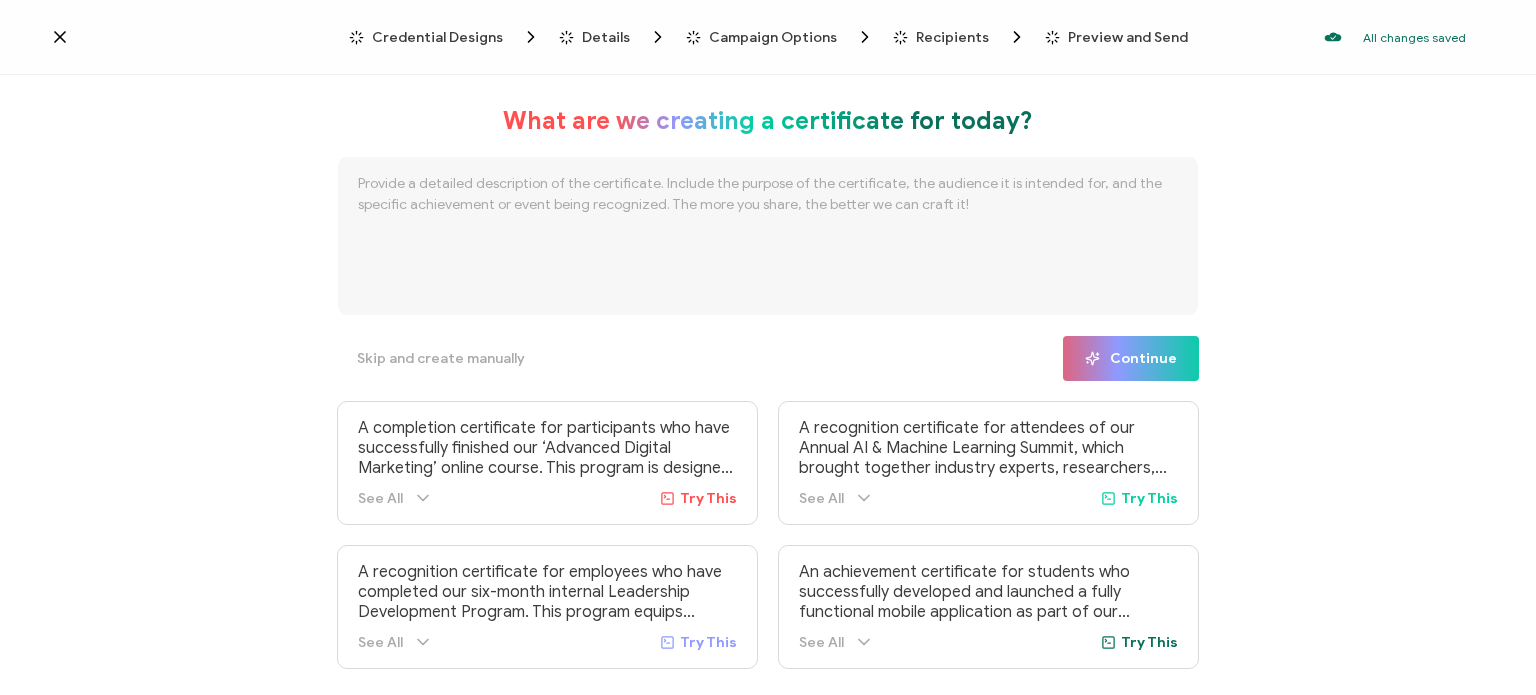 click on "What are we creating a certificate for today?
Skip and create manually
Continue
A completion certificate for participants who have successfully finished our ‘Advanced Digital Marketing’ online course. This program is designed for marketing professionals looking to enhance their expertise in SEO, PPC, content marketing, and social media strategy. The certificate serves as a formal acknowledgment of their dedication, knowledge, and skill development, providing credibility in their professional journey.
See All       Try This
A recognition certificate for employees who have completed our six-month internal Leadership Development Program. This program equips emerging leaders with essential management skills, strategic decision-making abilities, and conflict-resolution techniques. The certificate acknowledges their commitment to professional growth and readiness to take on leadership roles within the organization.
See All" at bounding box center (768, 387) 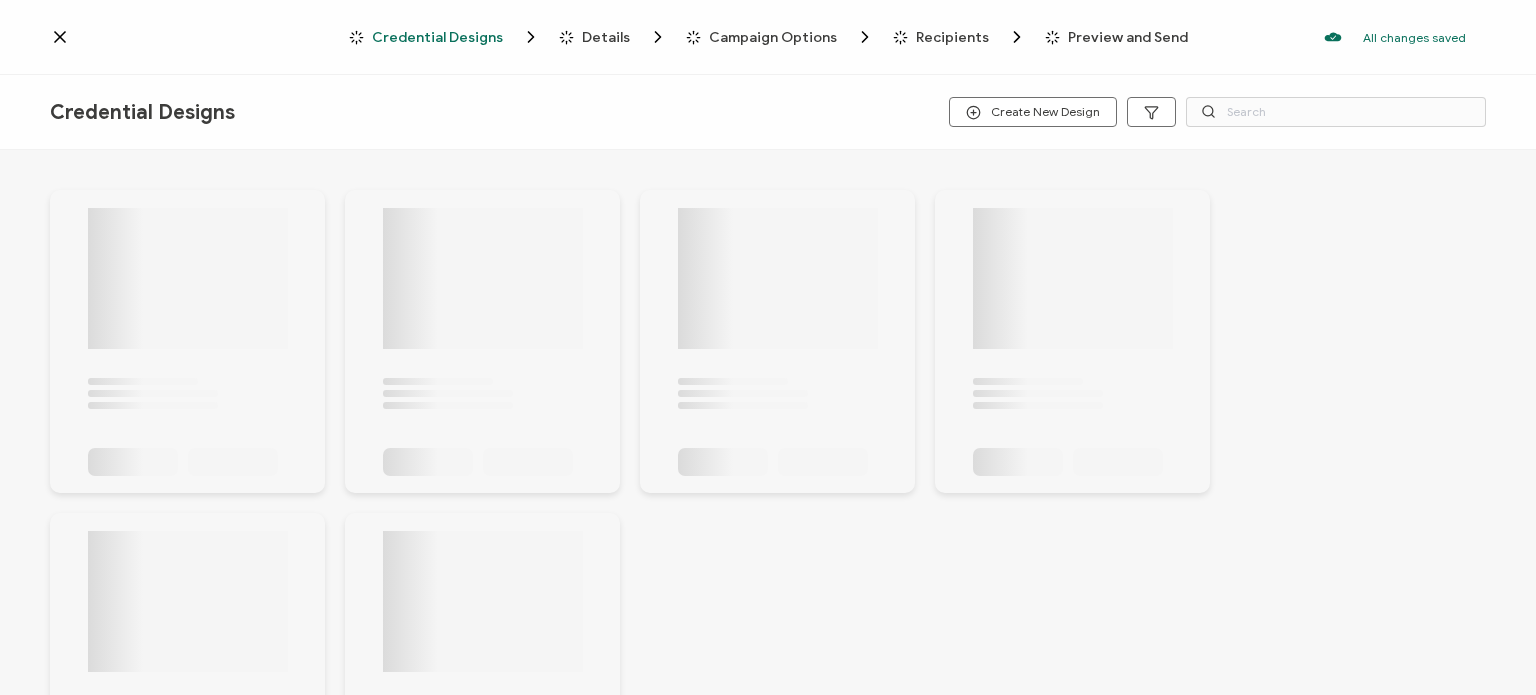click on "Credential Designs" at bounding box center (437, 37) 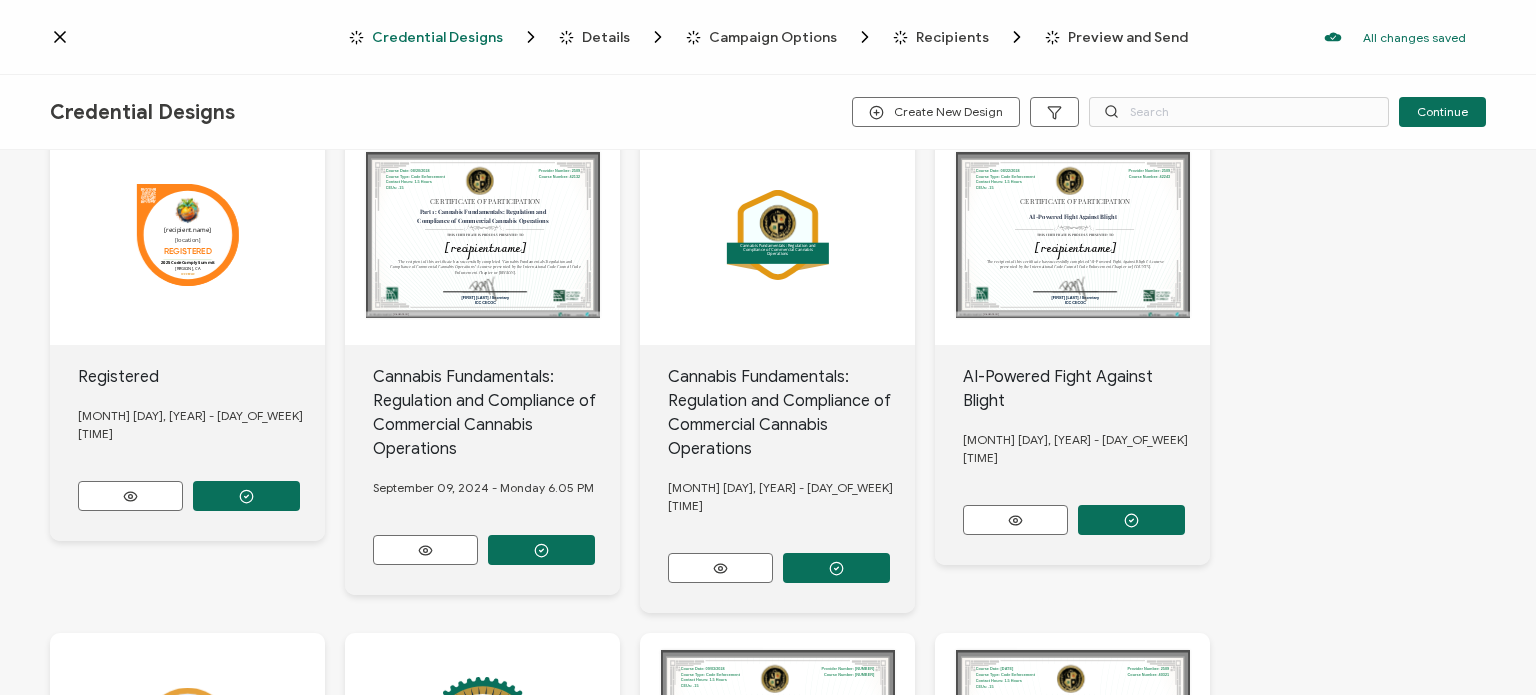 scroll, scrollTop: 171, scrollLeft: 0, axis: vertical 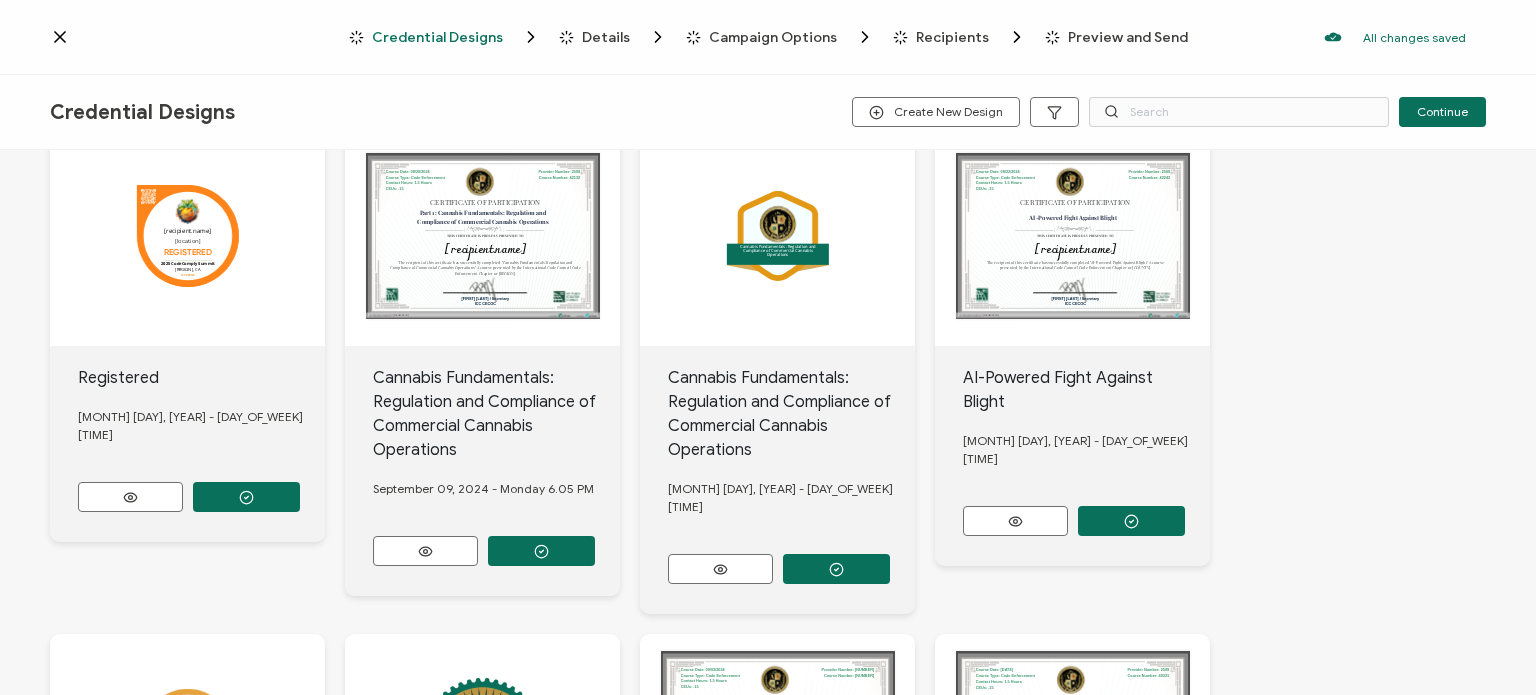 click on "CERTIFICATE OF PARTICIPATION         THIS CERTIFICATE IS PROUDLY PRESENTED TO       This box will change accordingly to the corresponding values in the recipient list.   [recipient.name]         The recipient of this certificate has successfully completed "Cannabis Fundamentals: Regulation and Compliance of Commercial Cannabis Operations" A course presented by the International Code Council Code Enforcement Chapter or [REGION].             This box will change accordingly to the corresponding values in the recipient list.   [credential.id]         Provider Number: 2509
Course Number: 42132
Part 1: Cannabis Fundamentals: Regulation and Compliance of Commercial Cannabis Operations               Course Date: 08/20/2024
Course Type: Code Enforcement
Contact Hours: 1.5 Hours
CEUs: .15
Pete Roque / Secretary
ICC CECOC" at bounding box center [187, 241] 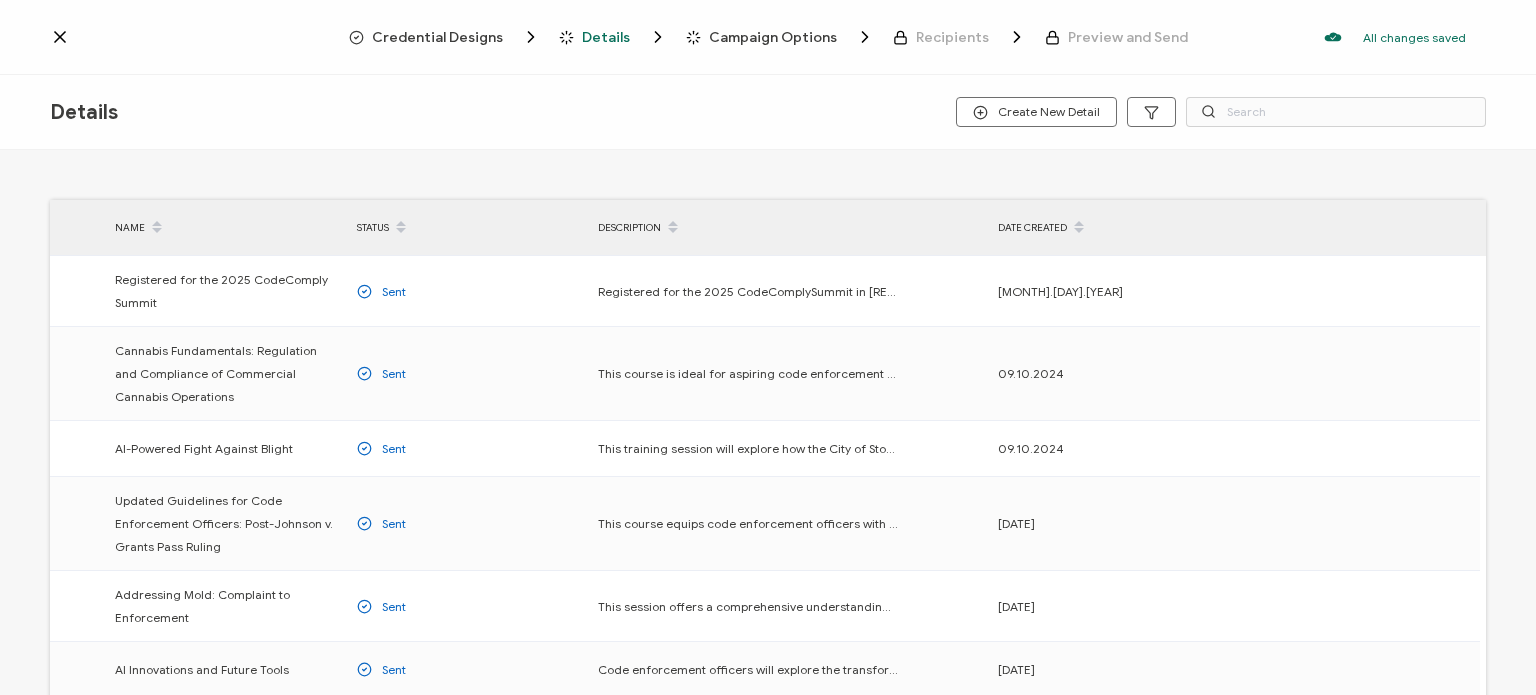 click on "Credential Designs" at bounding box center (437, 37) 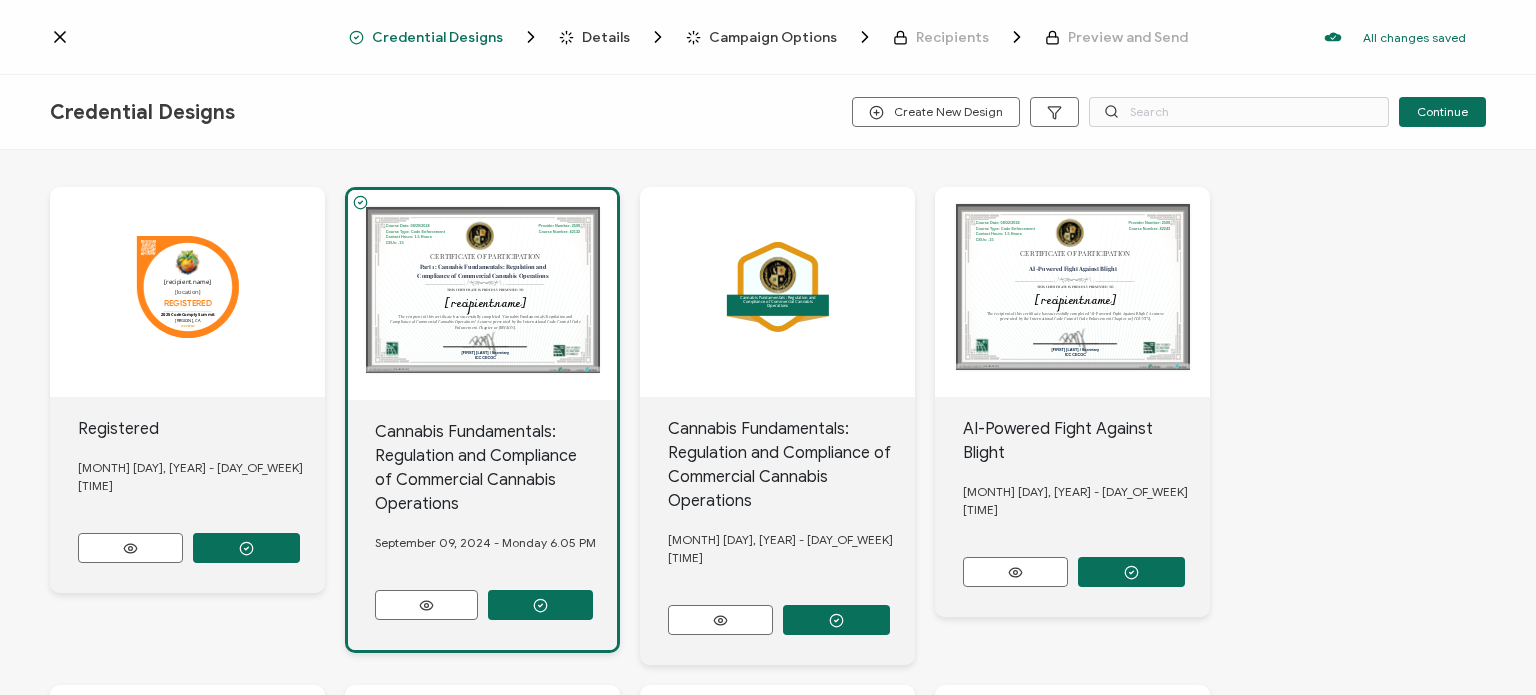 scroll, scrollTop: 114, scrollLeft: 0, axis: vertical 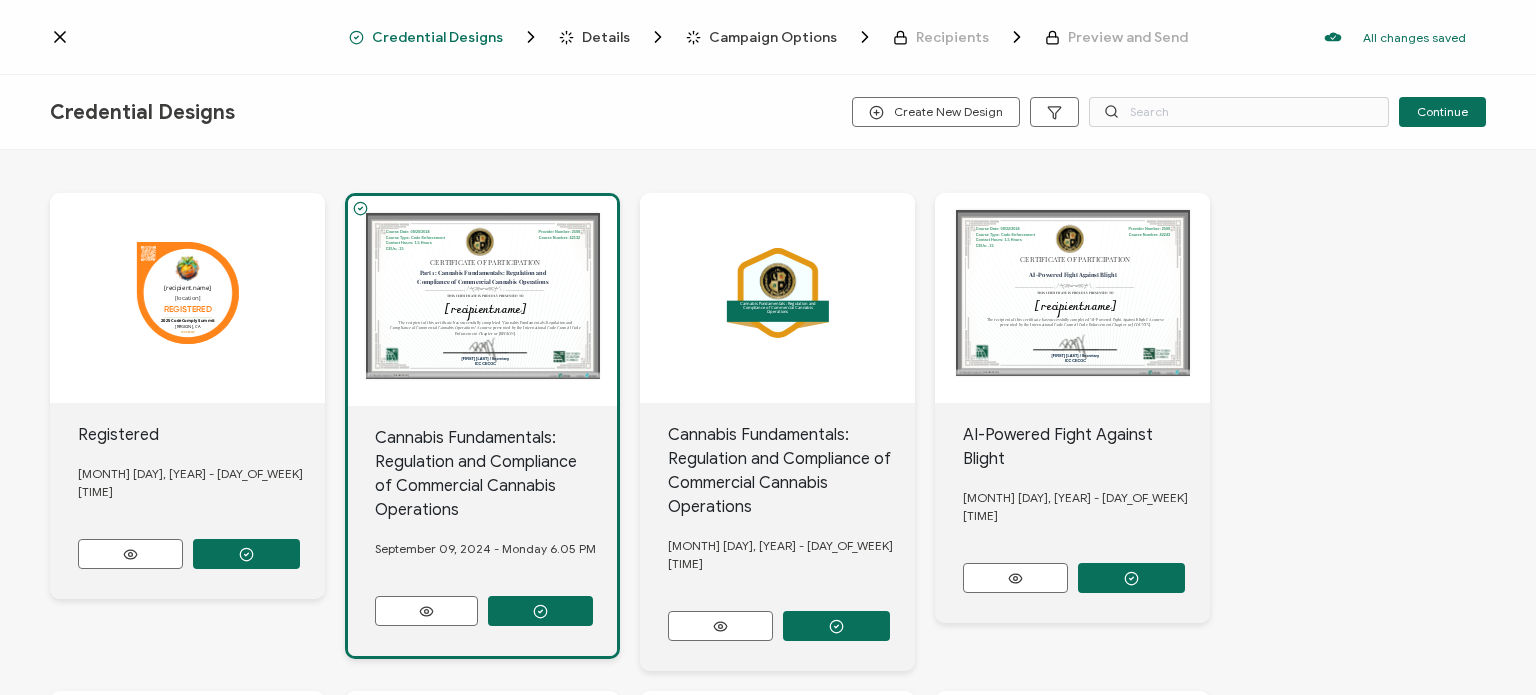 drag, startPoint x: 175, startPoint y: 440, endPoint x: 120, endPoint y: 370, distance: 89.02247 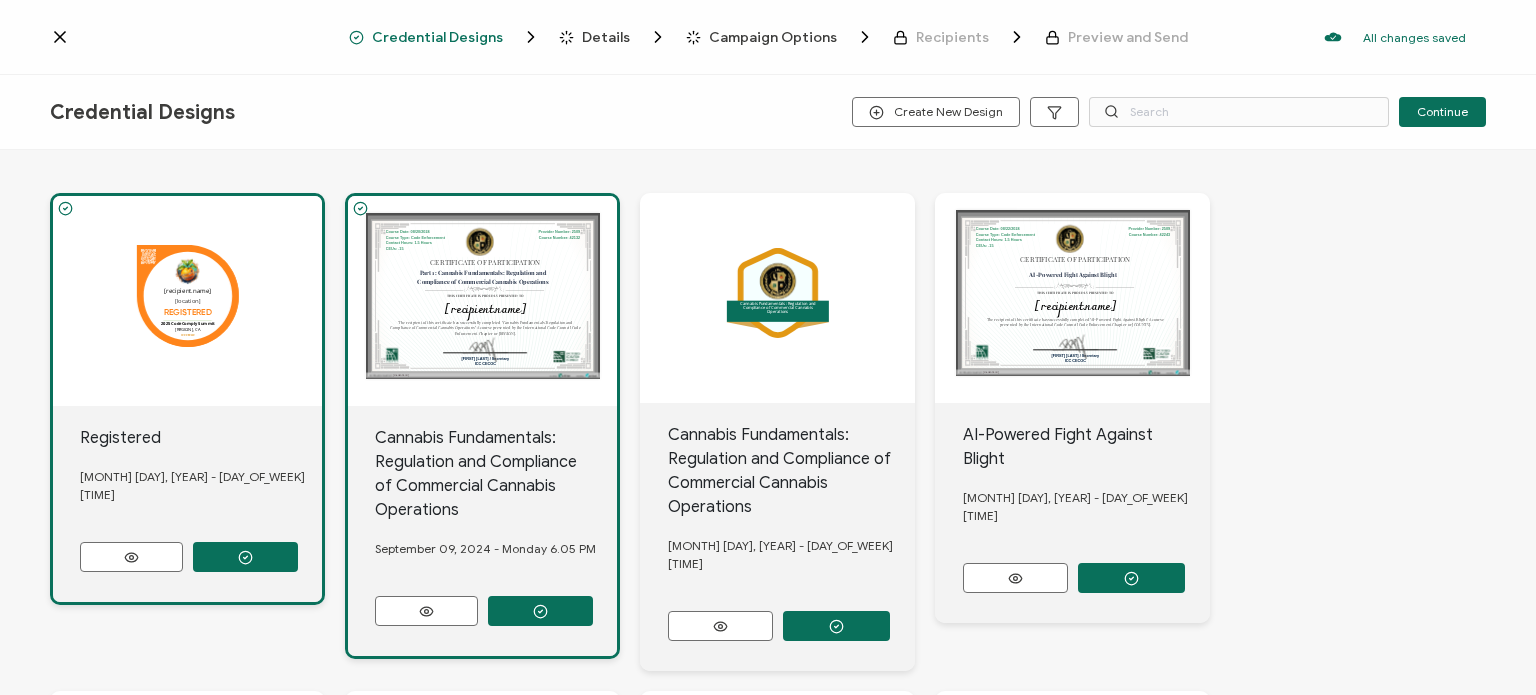 click on ".uuid-5118bb87-a63f-4917-8099-09097c570133{}.uuid-14c664f8-75f1-4627-9526-9ea8b0ed7a06{}.uuid-7436ef70-df29-426f-8406-937bd82de709{} REGISTERED The recipient’s full name, which will be automatically filled based on the information uploaded when adding recipients or lists. [recipient.name] 2025 CodeComply Summit [CITY], [STATE] ICC CECOC [location] Registered March 30, 2025 - Sunday 7.18 PM" at bounding box center [187, 432] 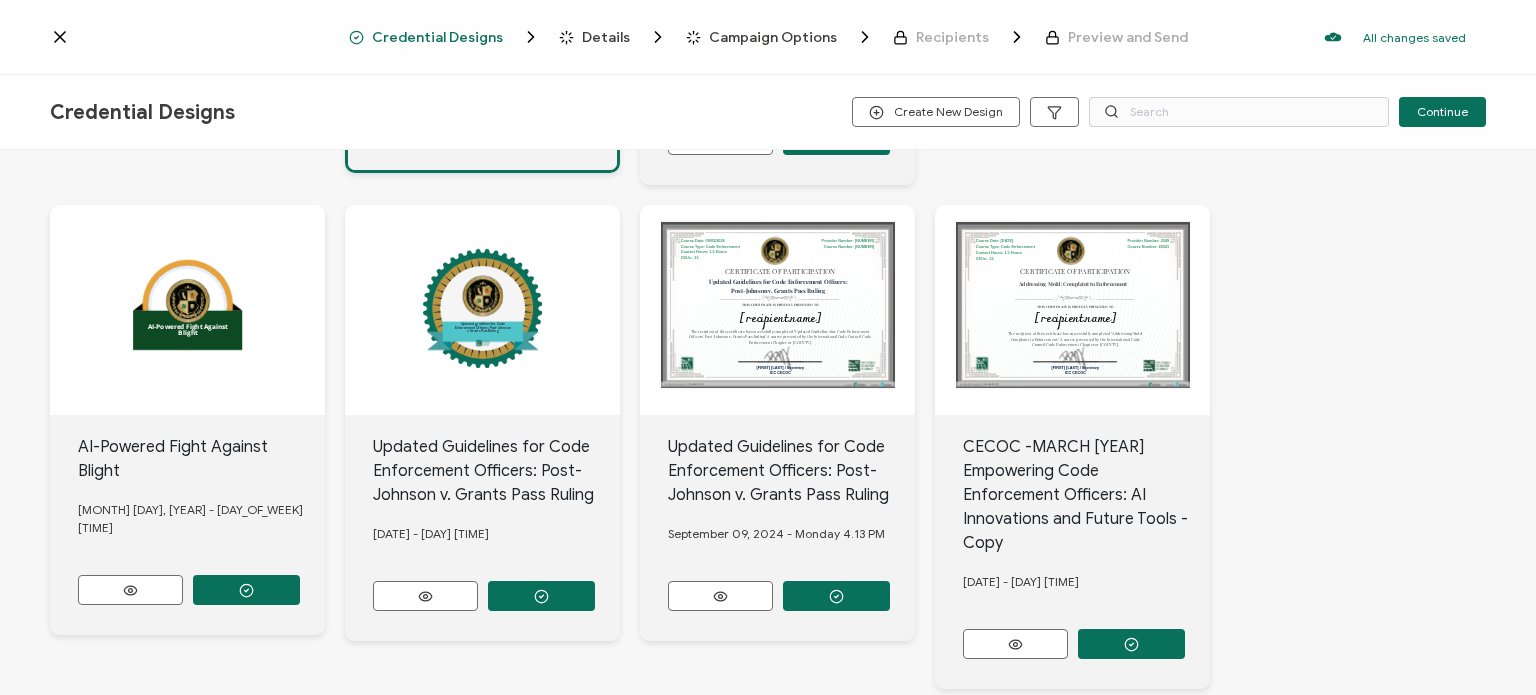 scroll, scrollTop: 0, scrollLeft: 0, axis: both 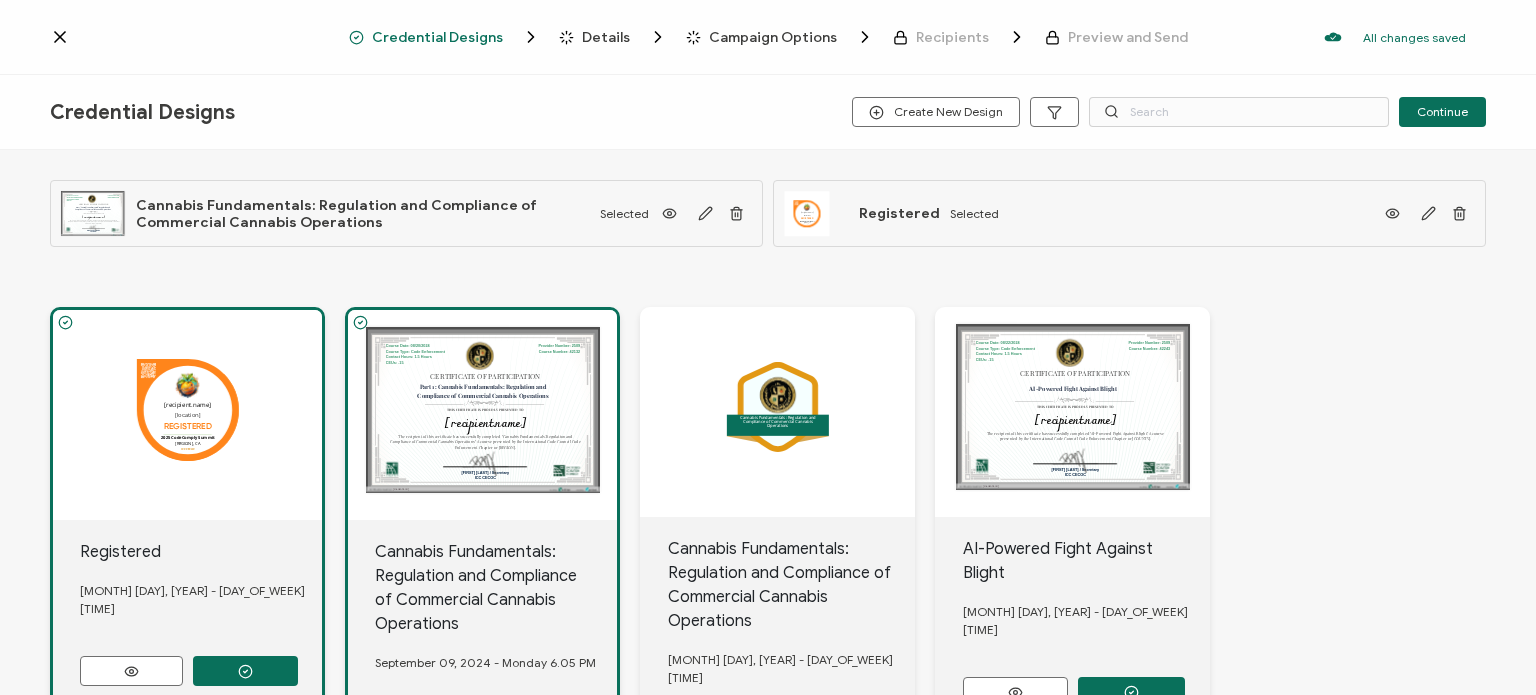 click 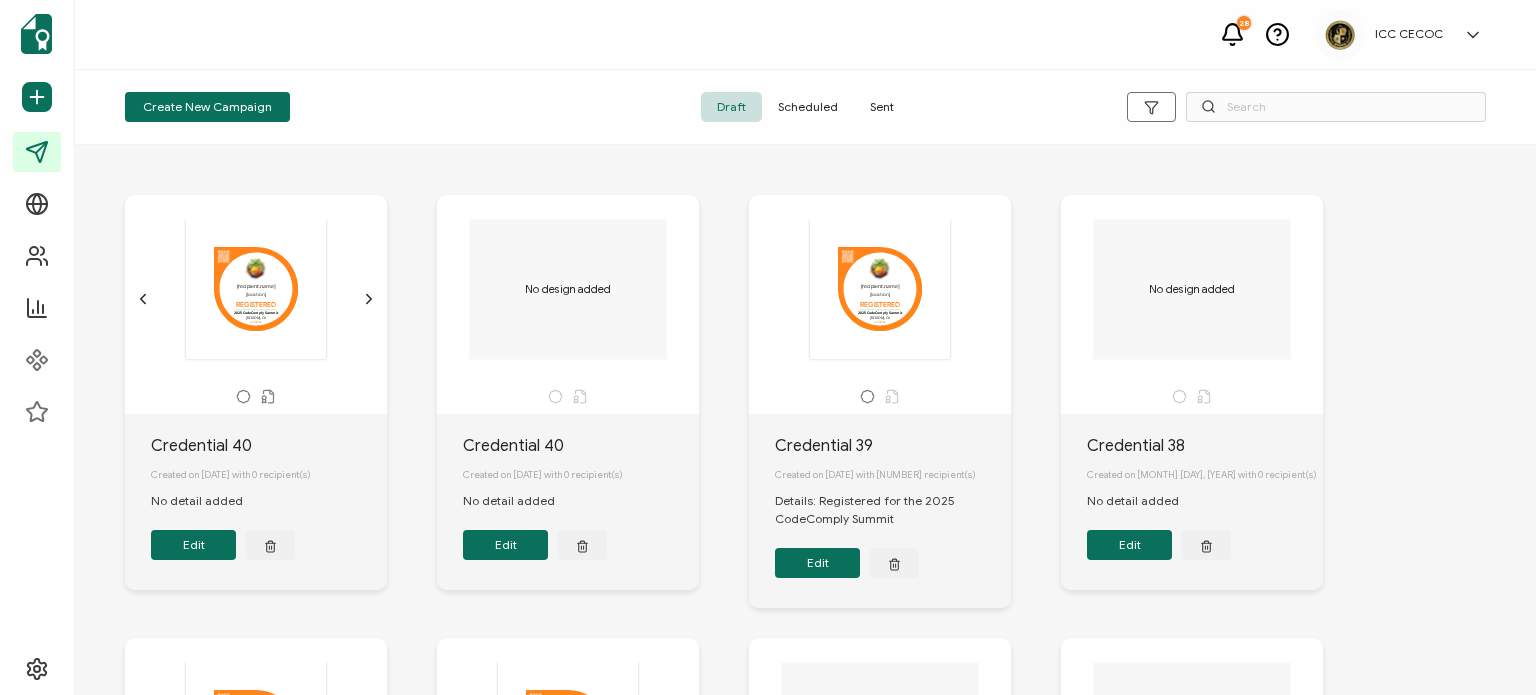 click on "Edit" at bounding box center (193, 545) 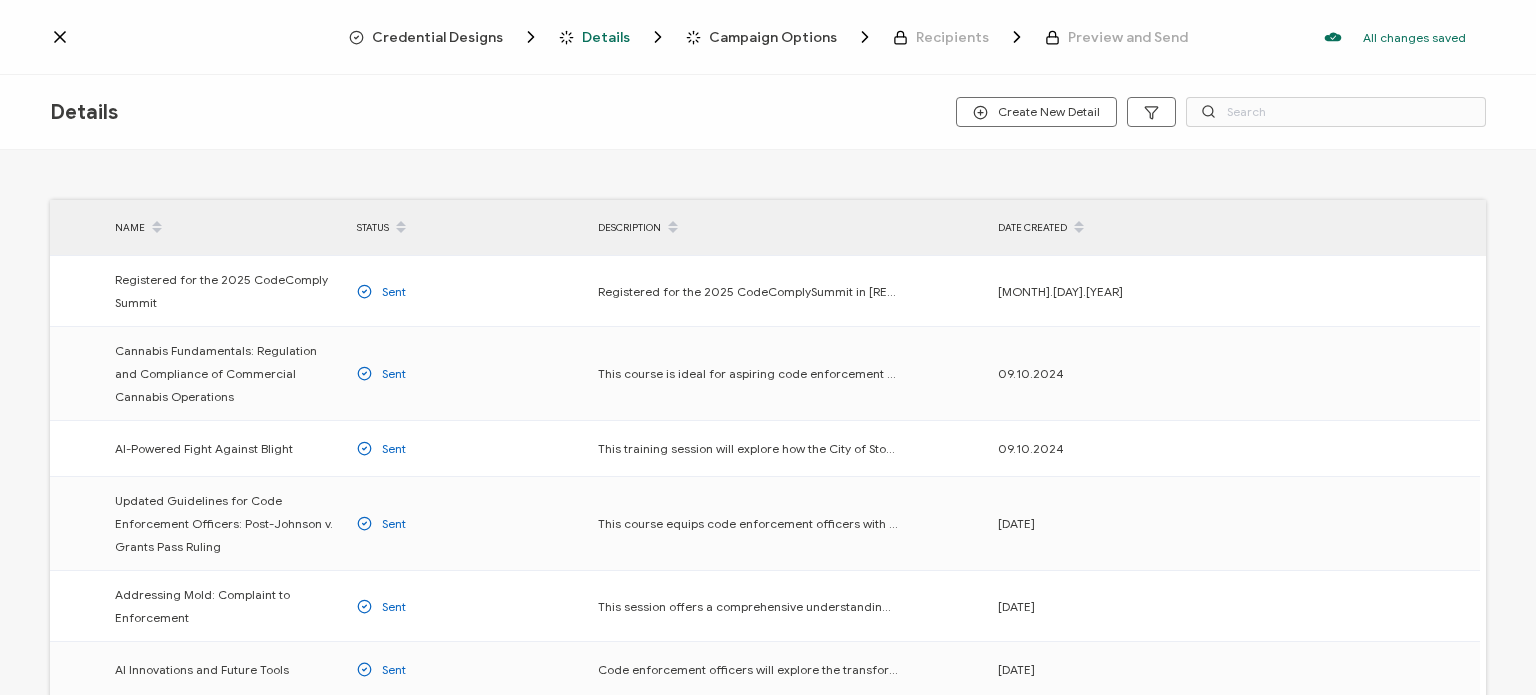 click on "Credential Designs" at bounding box center (437, 37) 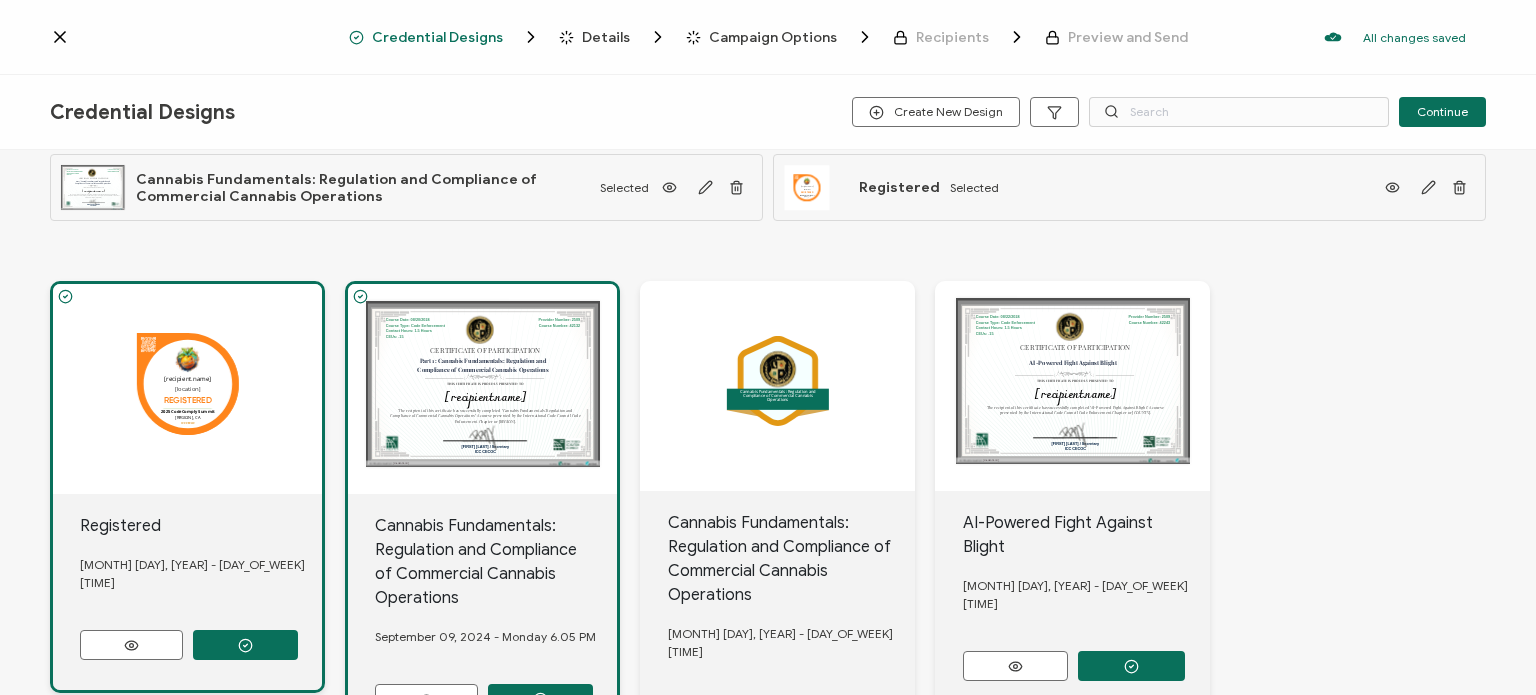 scroll, scrollTop: 0, scrollLeft: 0, axis: both 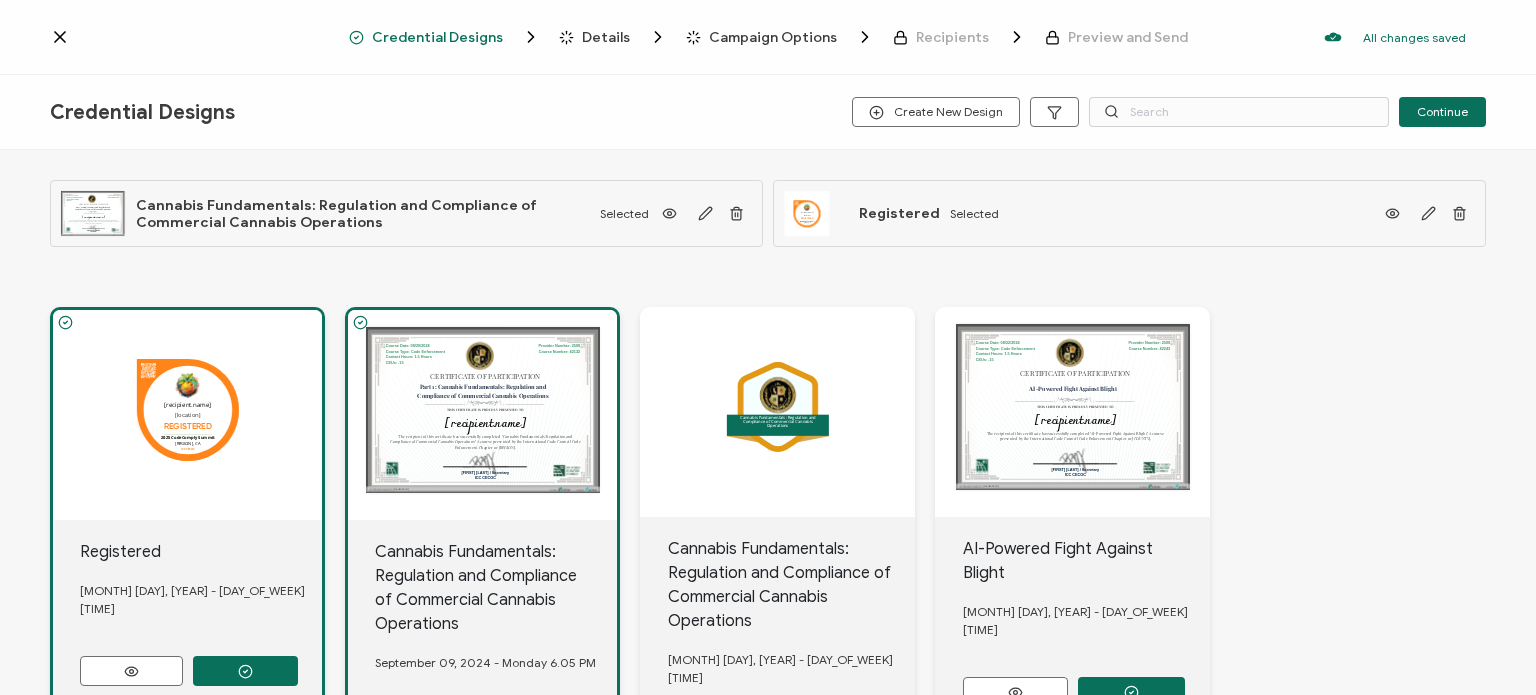 click on ".uuid-5118bb87-a63f-4917-8099-09097c570133{}.uuid-14c664f8-75f1-4627-9526-9ea8b0ed7a06{}.uuid-7436ef70-df29-426f-8406-937bd82de709{}       REGISTERED       The recipient’s full name, which will be automatically filled based on the information uploaded when adding recipients or lists.   [recipient.name]         2025 CodeComply Summit
[REGION], CA         ICC CECOC               [location]" at bounding box center (187, 415) 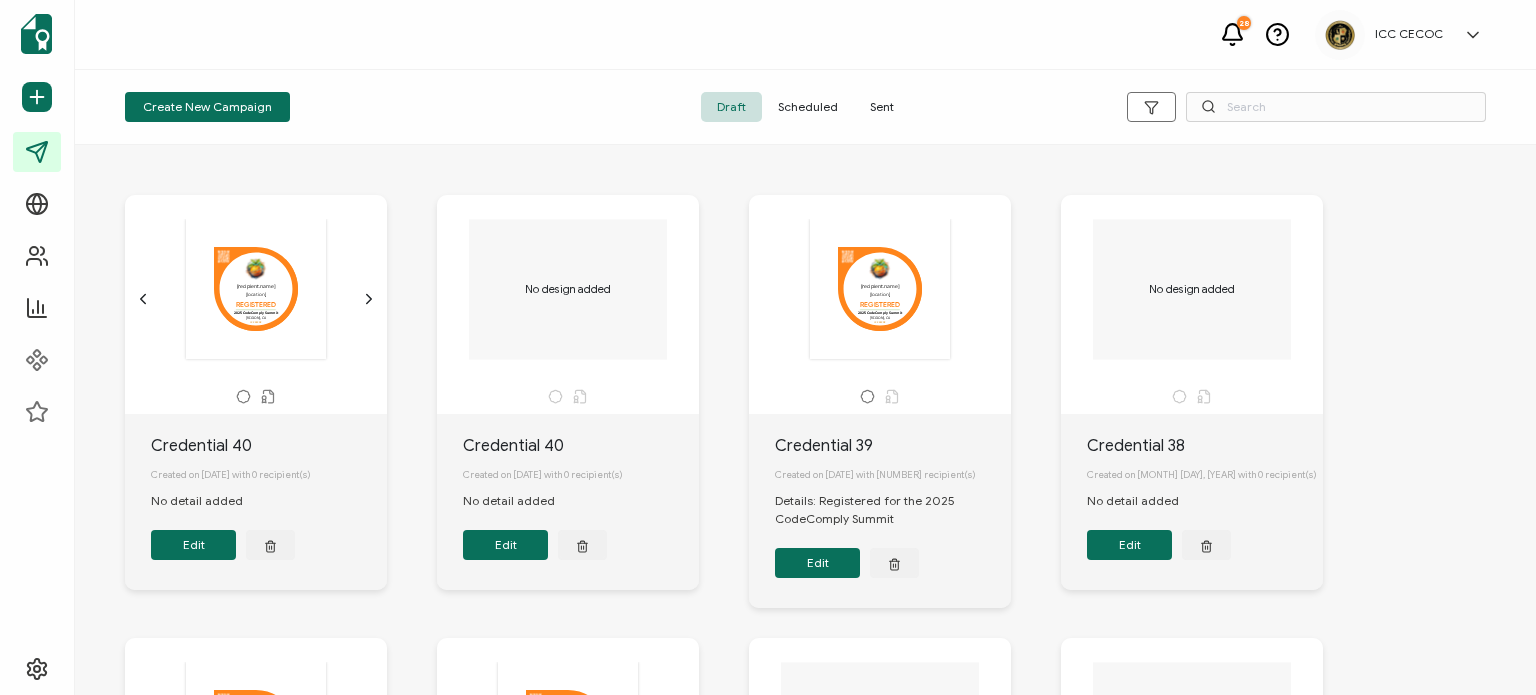 click on "Edit" at bounding box center [193, 545] 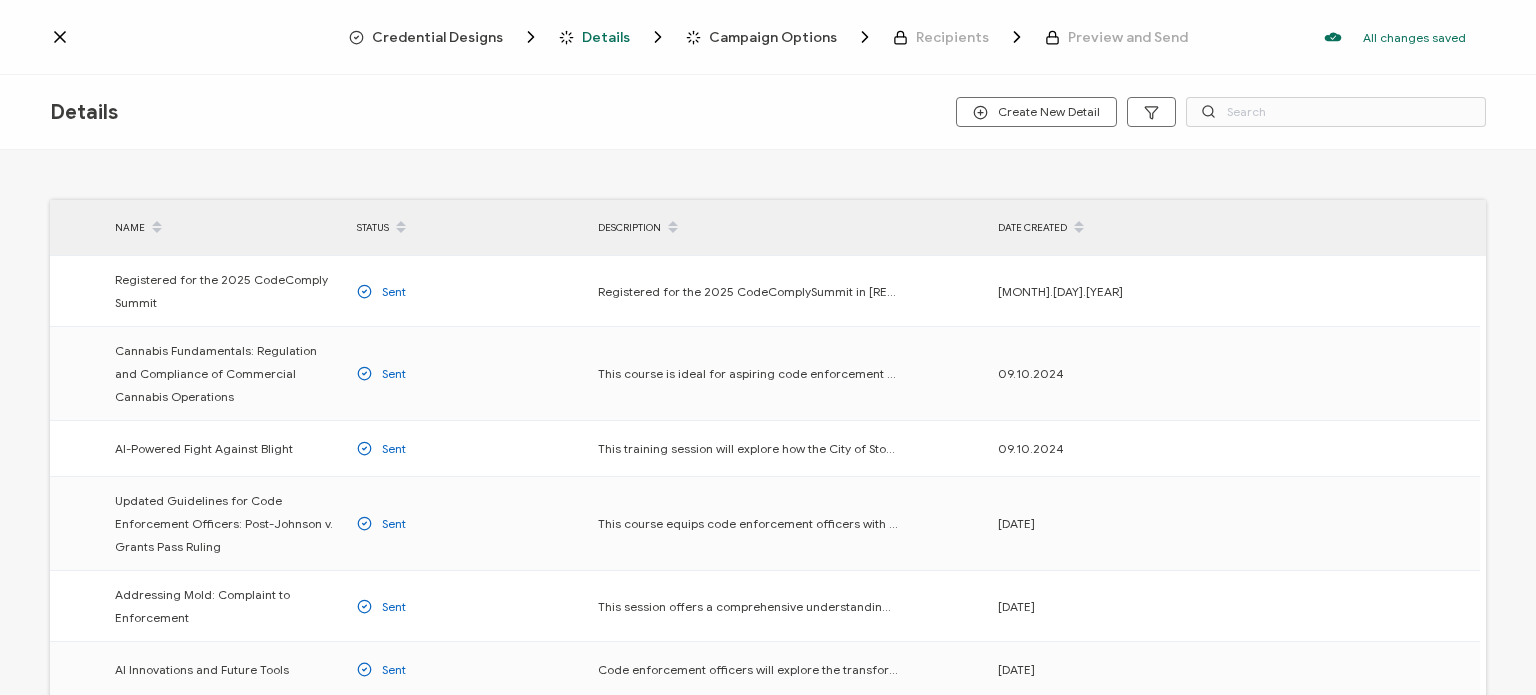 click 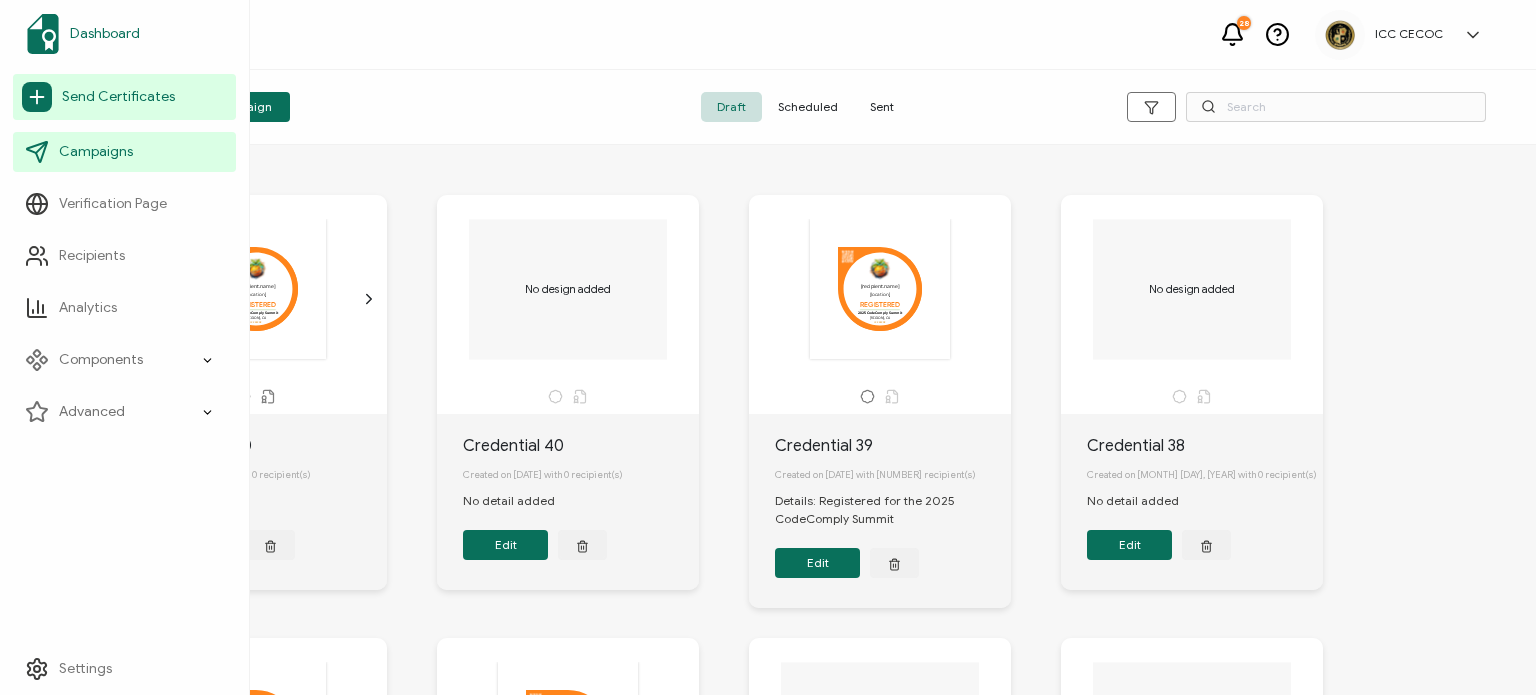 click on "Dashboard" at bounding box center (105, 34) 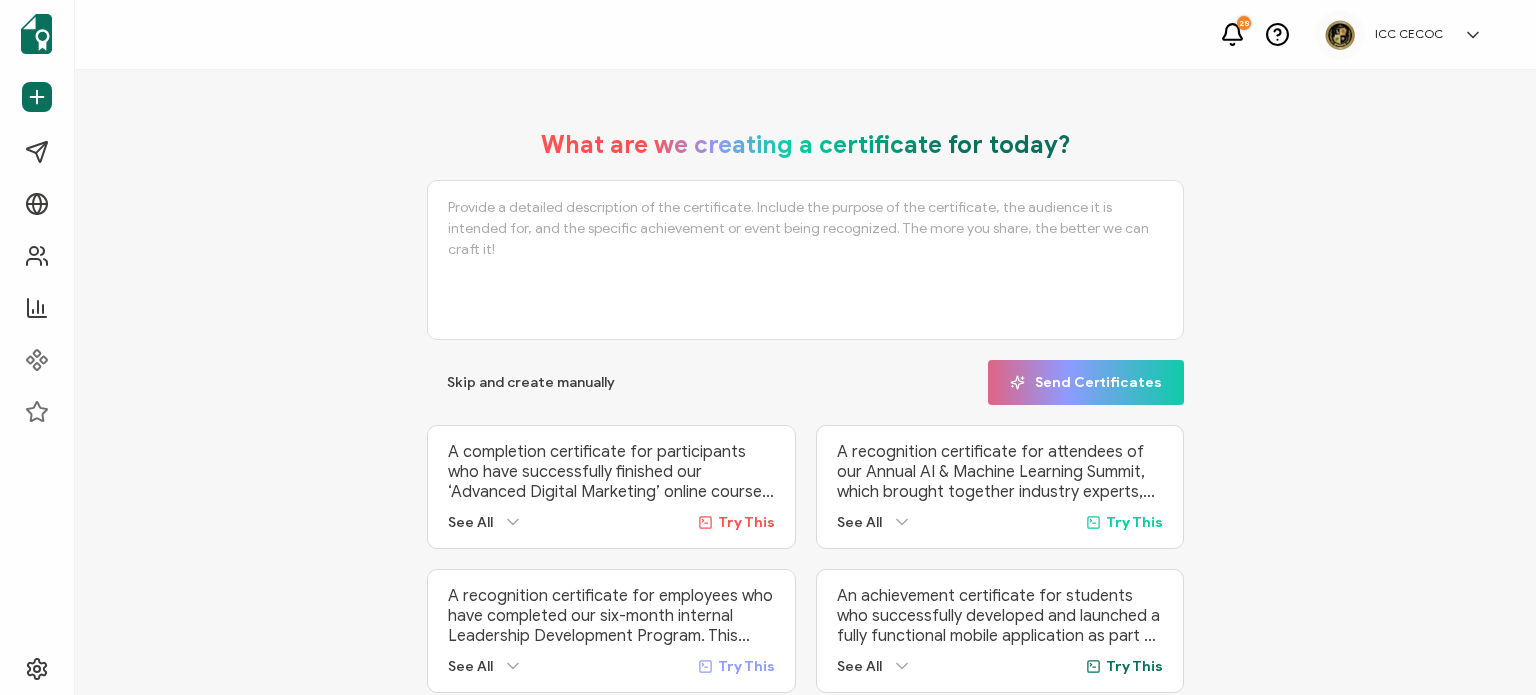 click at bounding box center [805, 260] 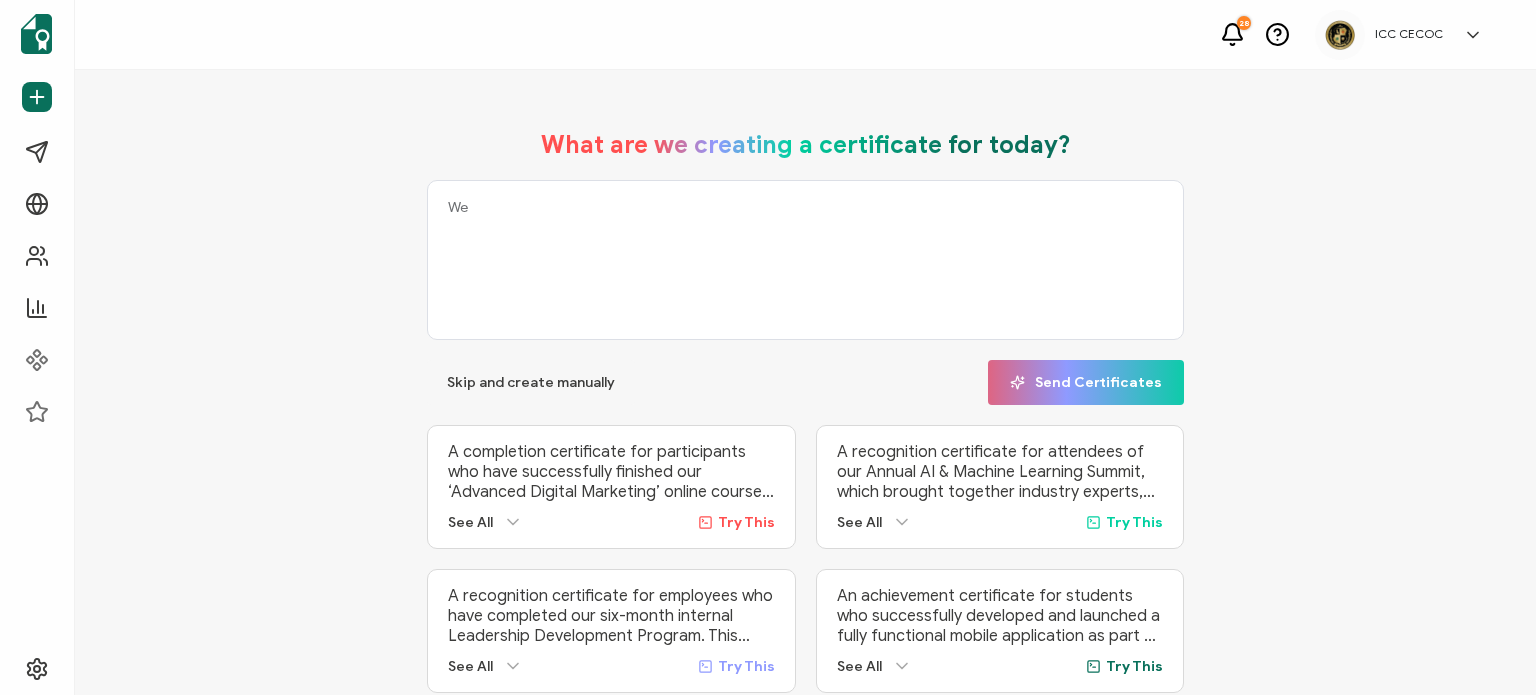 type on "W" 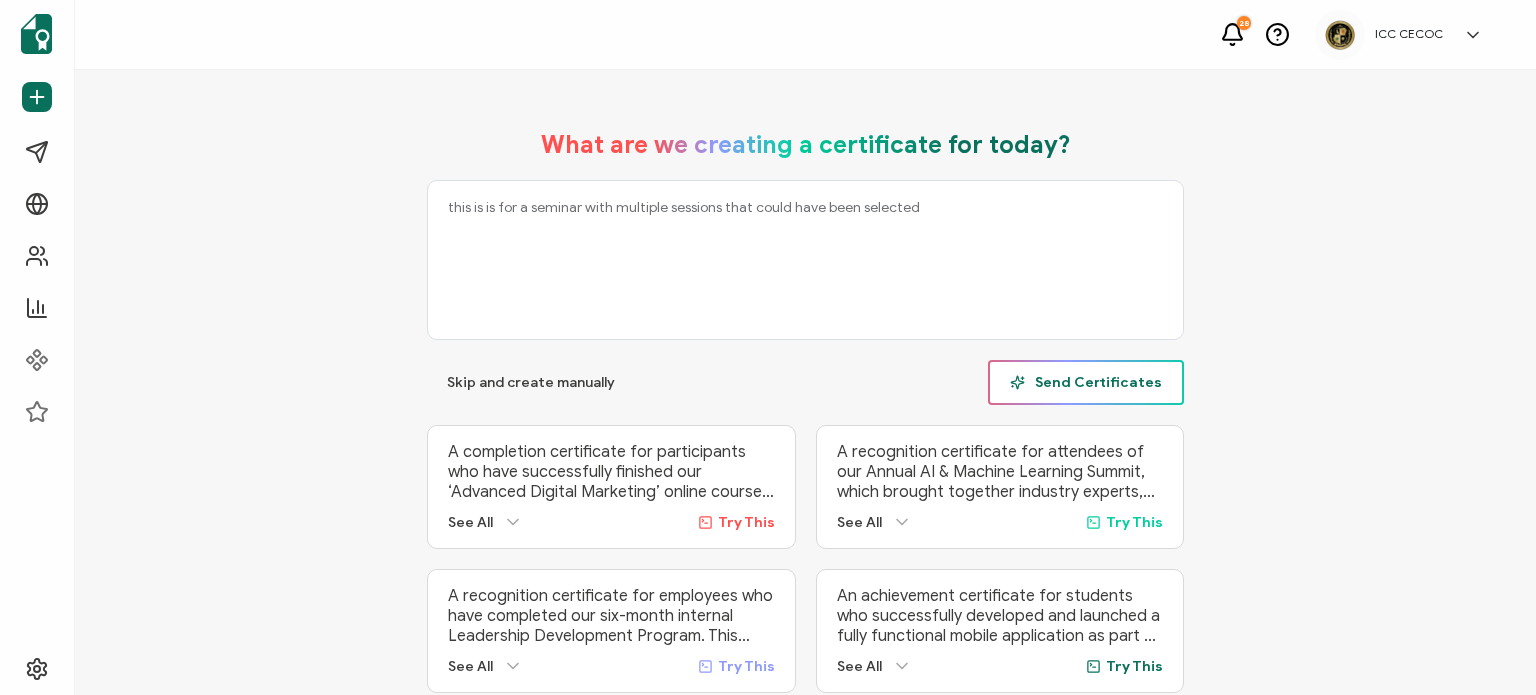 type on "this is is for a seminar with multiple sessions that could have been selected" 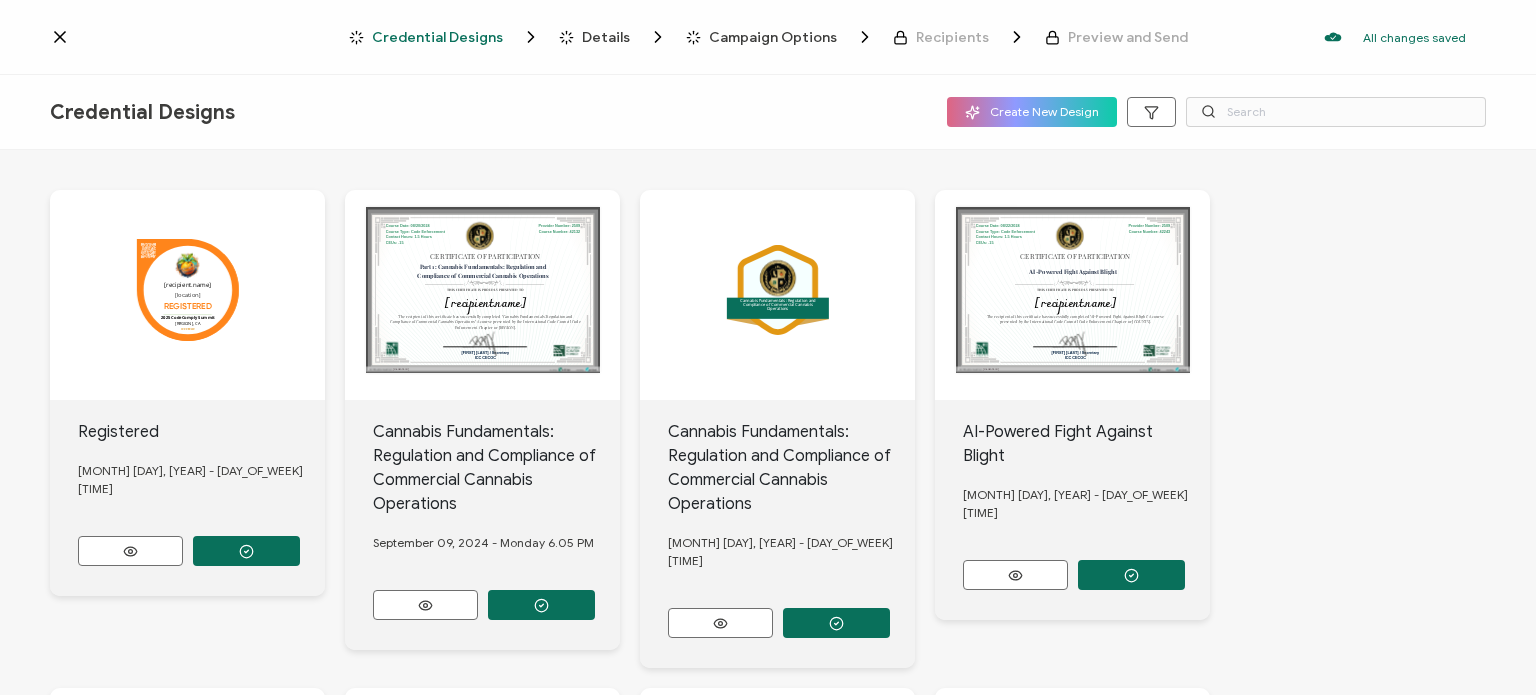 click on "CERTIFICATE OF PARTICIPATION         THIS CERTIFICATE IS PROUDLY PRESENTED TO       This box will change accordingly to the corresponding values in the recipient list.   [recipient.name]         The recipient of this certificate has successfully completed "Cannabis Fundamentals: Regulation and Compliance of Commercial Cannabis Operations" A course presented by the International Code Council Code Enforcement Chapter or [REGION].             This box will change accordingly to the corresponding values in the recipient list.   [credential.id]         Provider Number: 2509
Course Number: 42132
Part 1: Cannabis Fundamentals: Regulation and Compliance of Commercial Cannabis Operations               Course Date: 08/20/2024
Course Type: Code Enforcement
Contact Hours: 1.5 Hours
CEUs: .15
Pete Roque / Secretary
ICC CECOC" at bounding box center (187, 295) 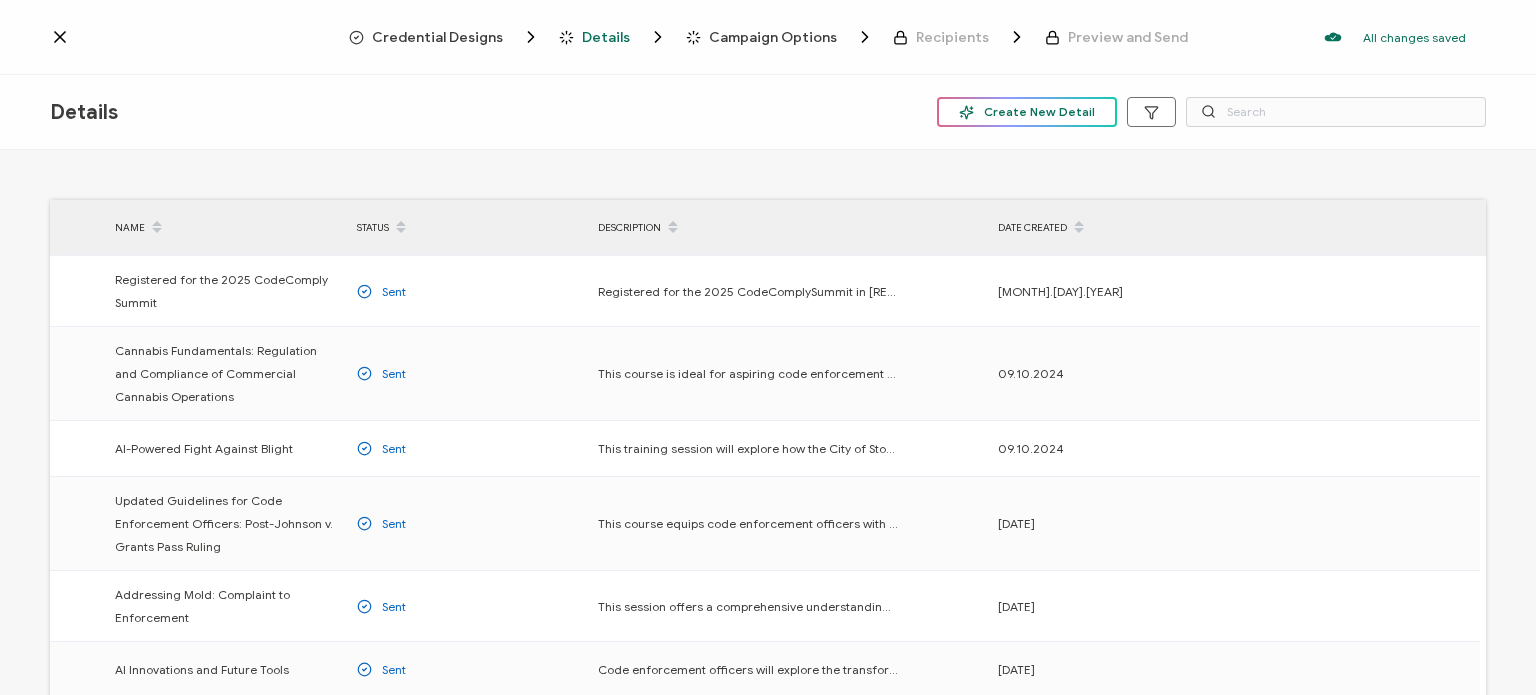 click on "Create New Detail" at bounding box center (1027, 112) 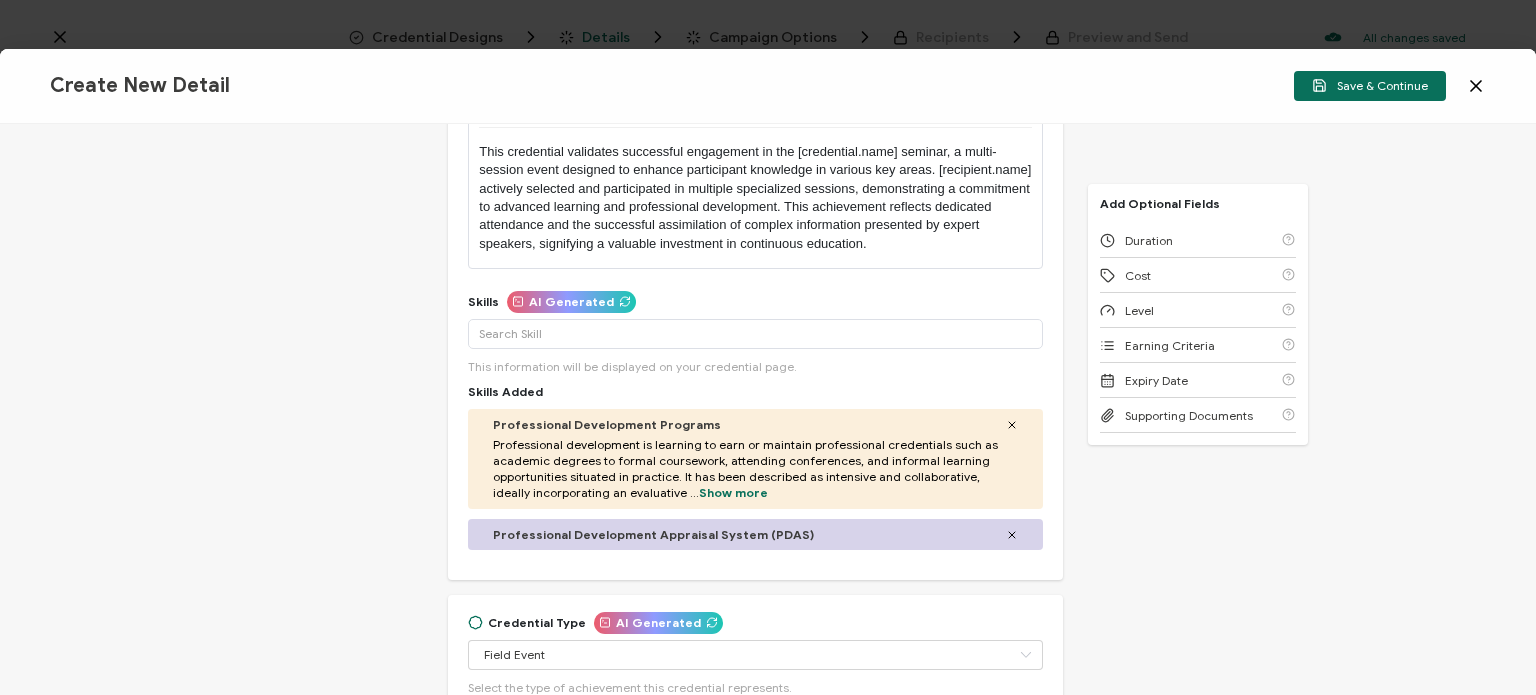 scroll, scrollTop: 271, scrollLeft: 0, axis: vertical 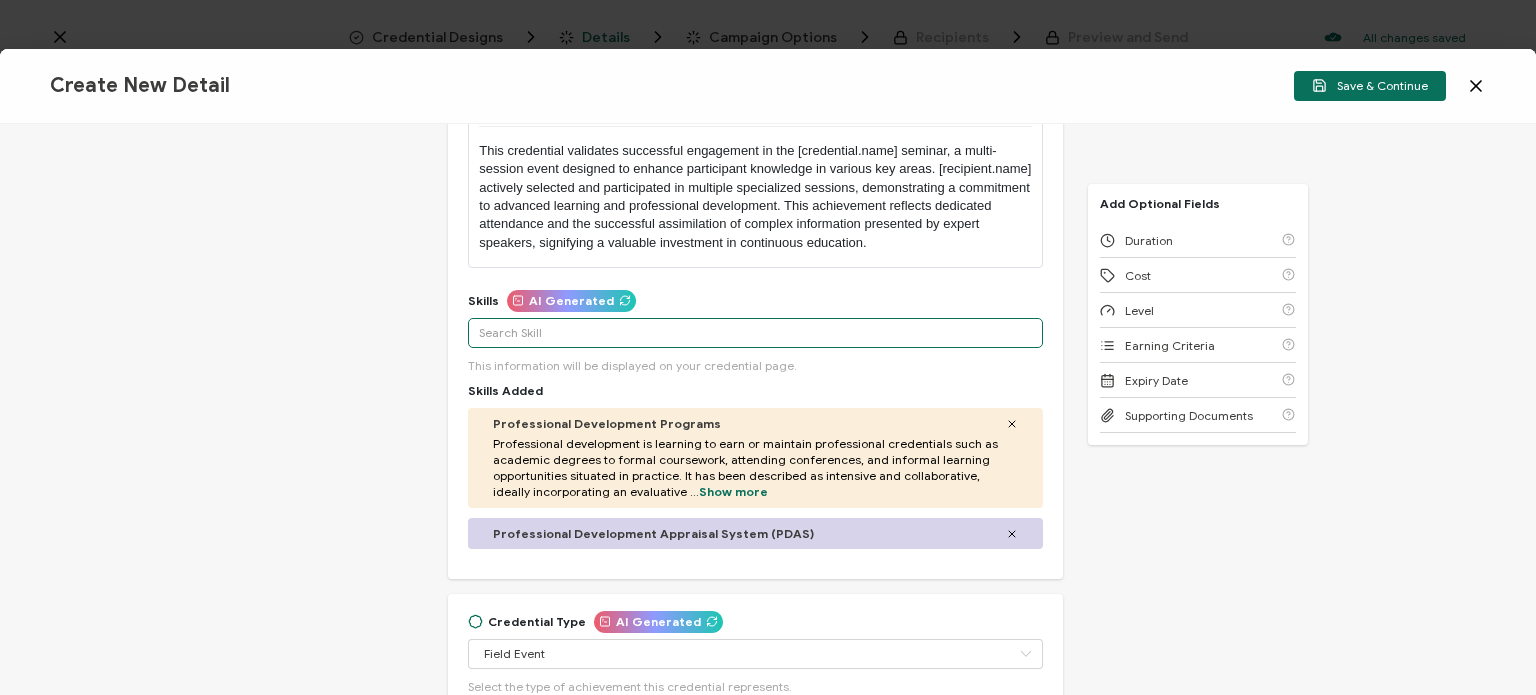 click at bounding box center [755, 333] 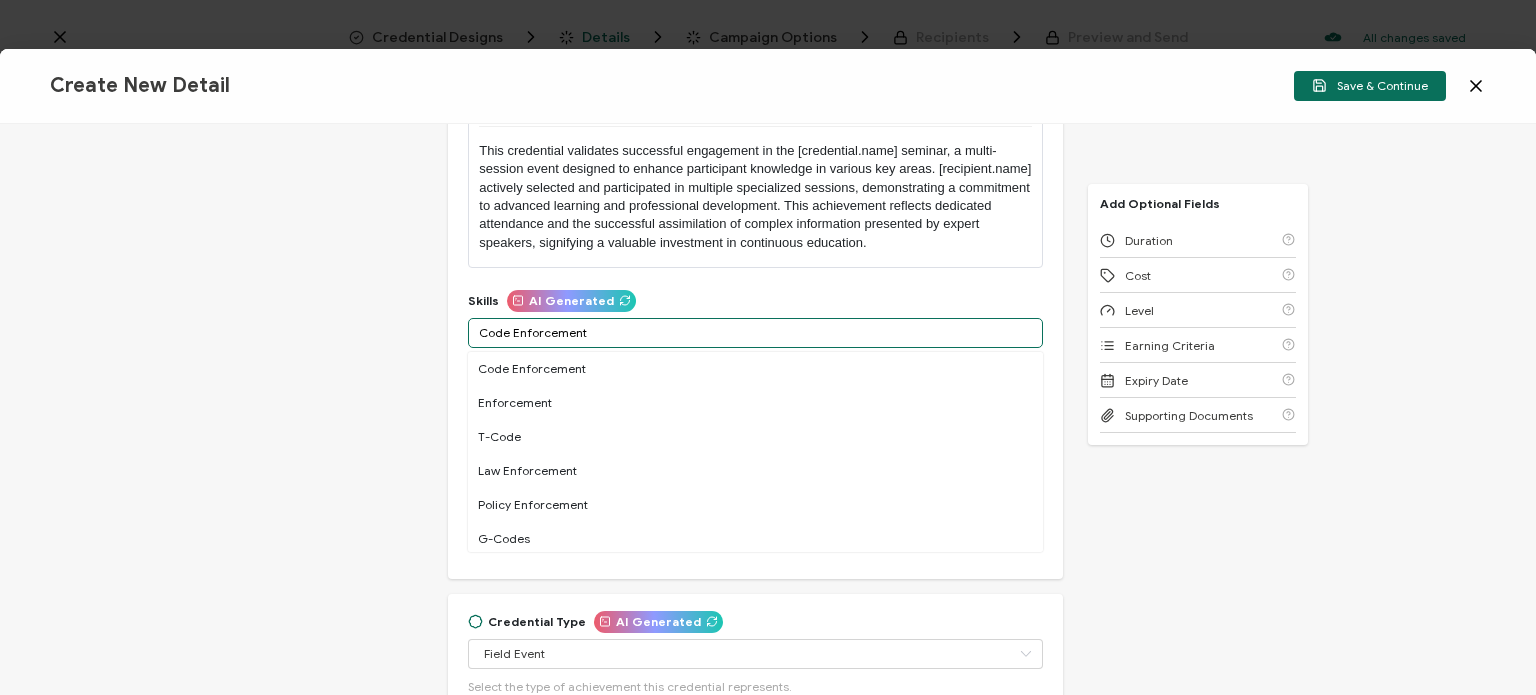 click on "Code Enforcement" at bounding box center (755, 333) 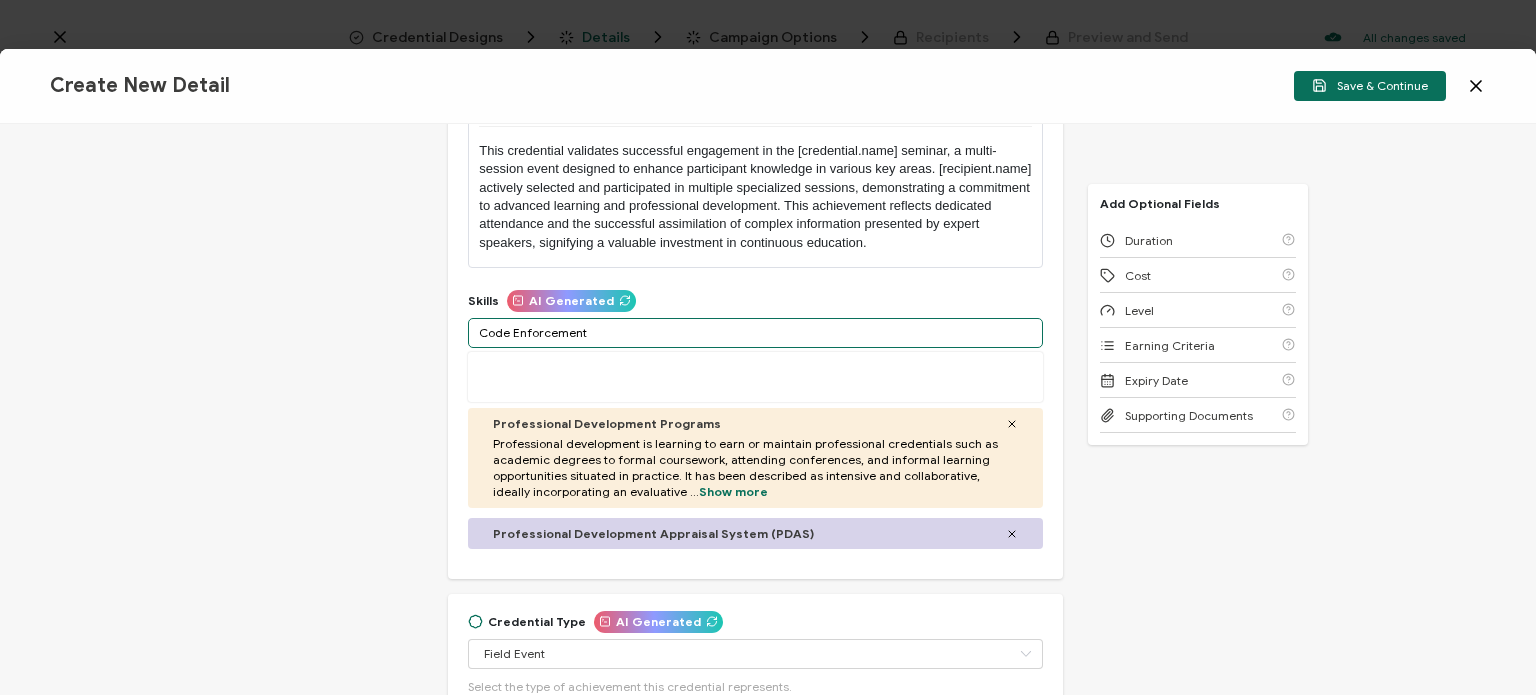 click on "Code Enforcement" at bounding box center (755, 333) 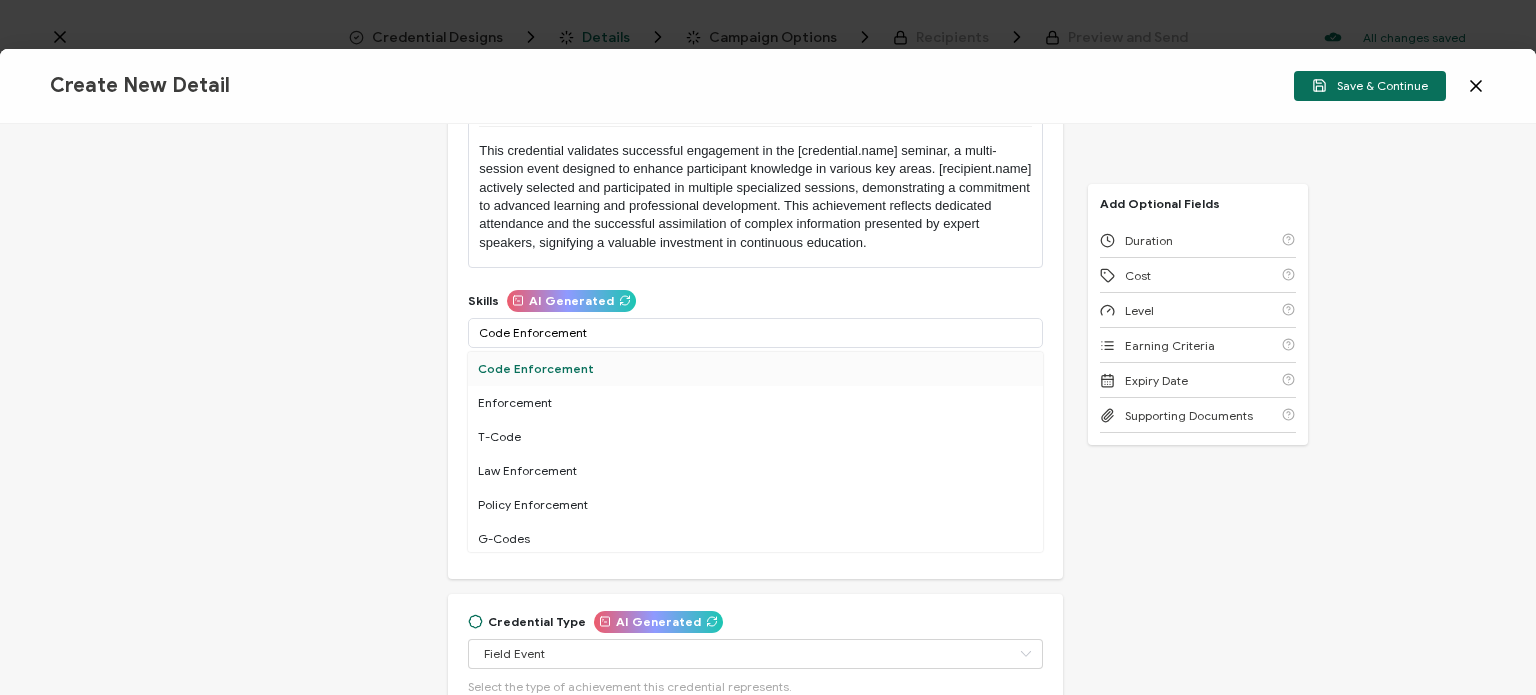 click on "Code Enforcement" at bounding box center (755, 369) 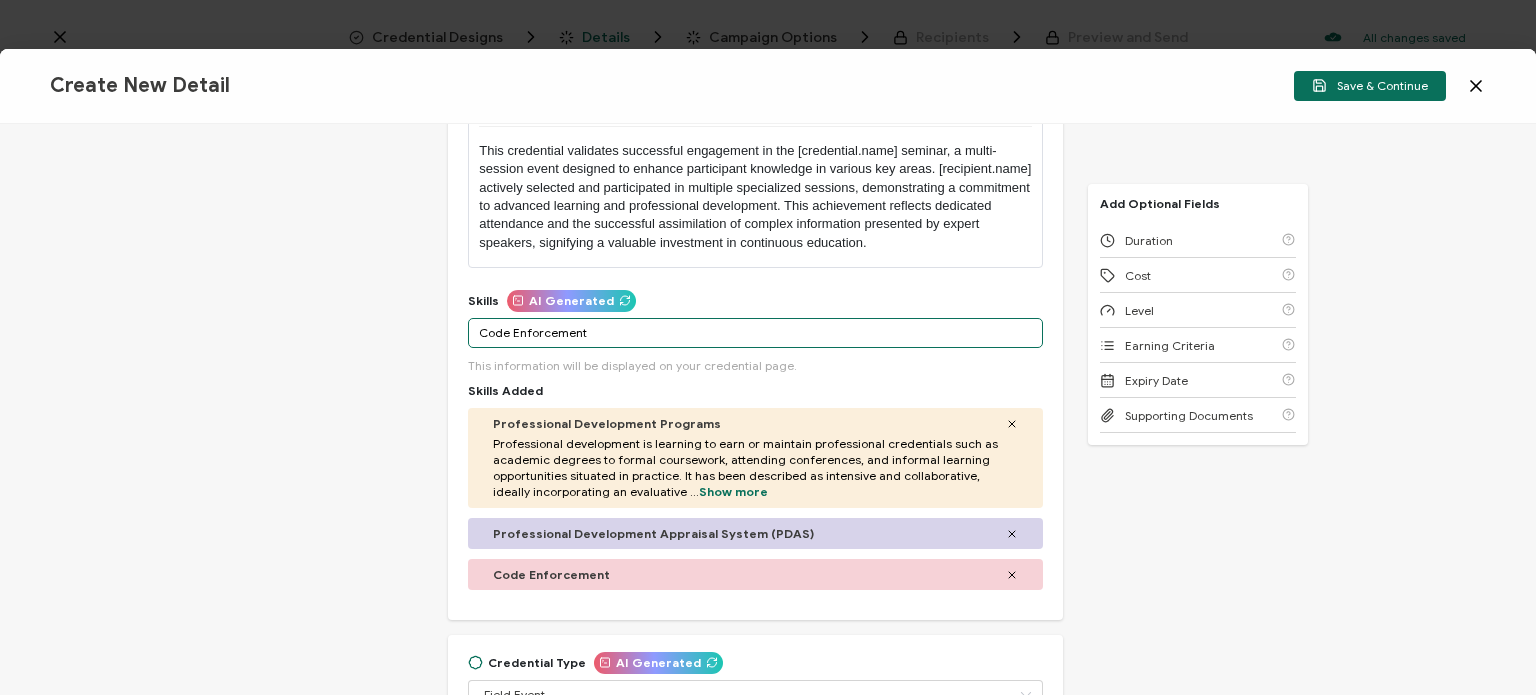 click on "Code Enforcement" at bounding box center [755, 333] 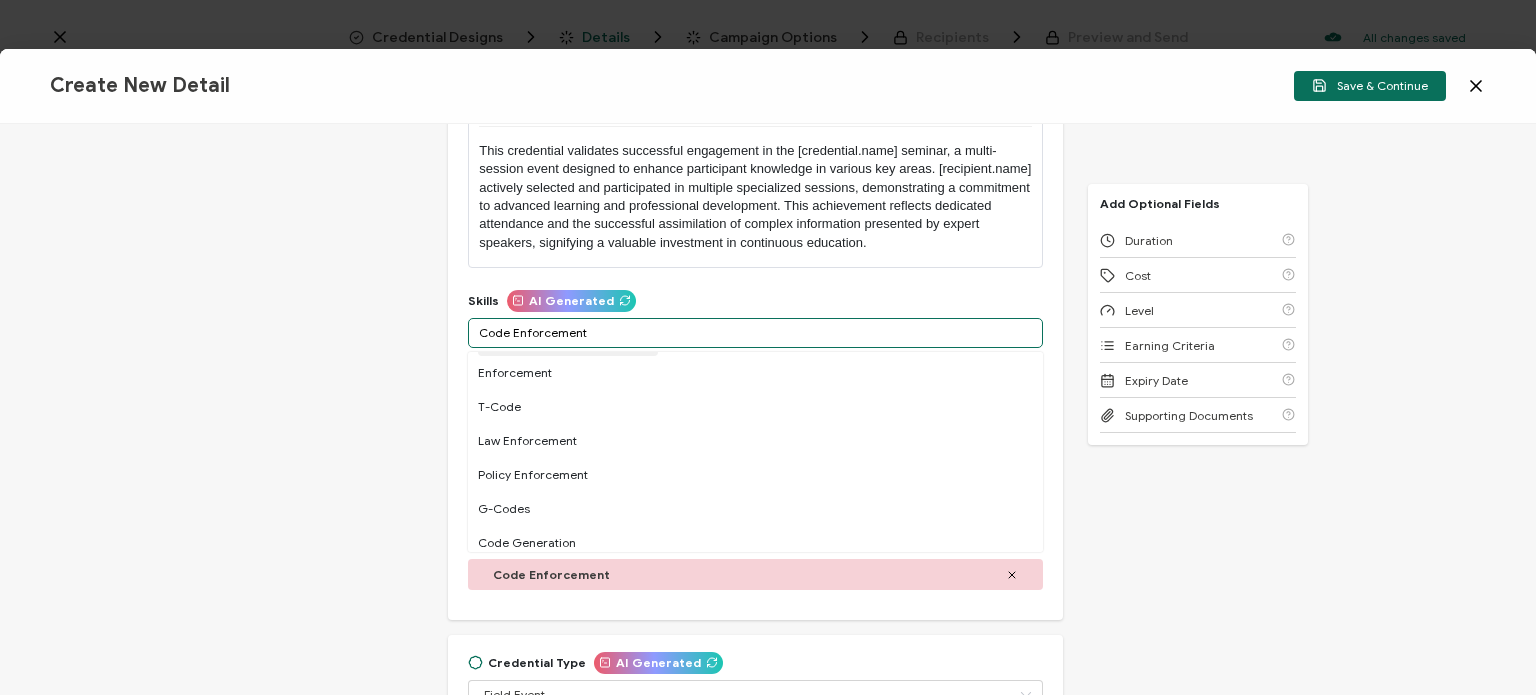 scroll, scrollTop: 0, scrollLeft: 0, axis: both 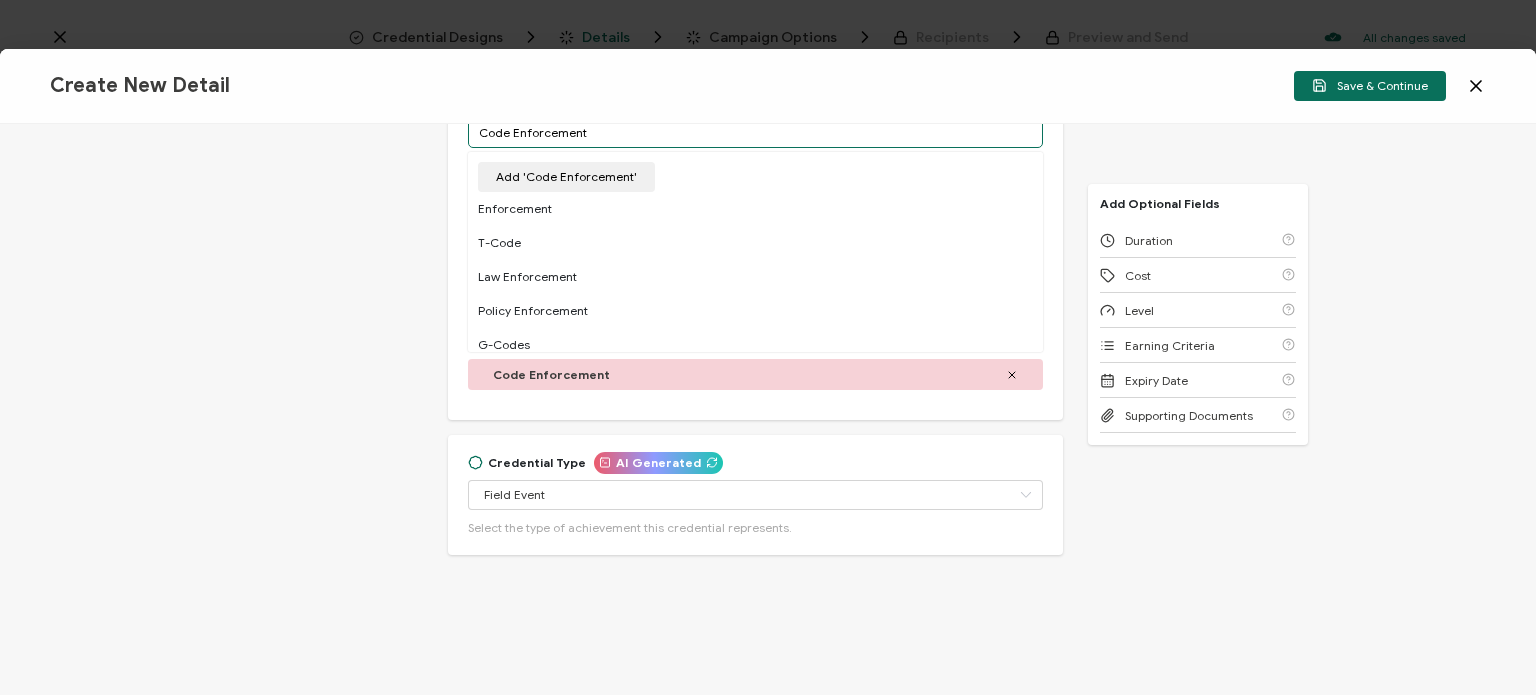drag, startPoint x: 605, startPoint y: 152, endPoint x: 193, endPoint y: 183, distance: 413.1646 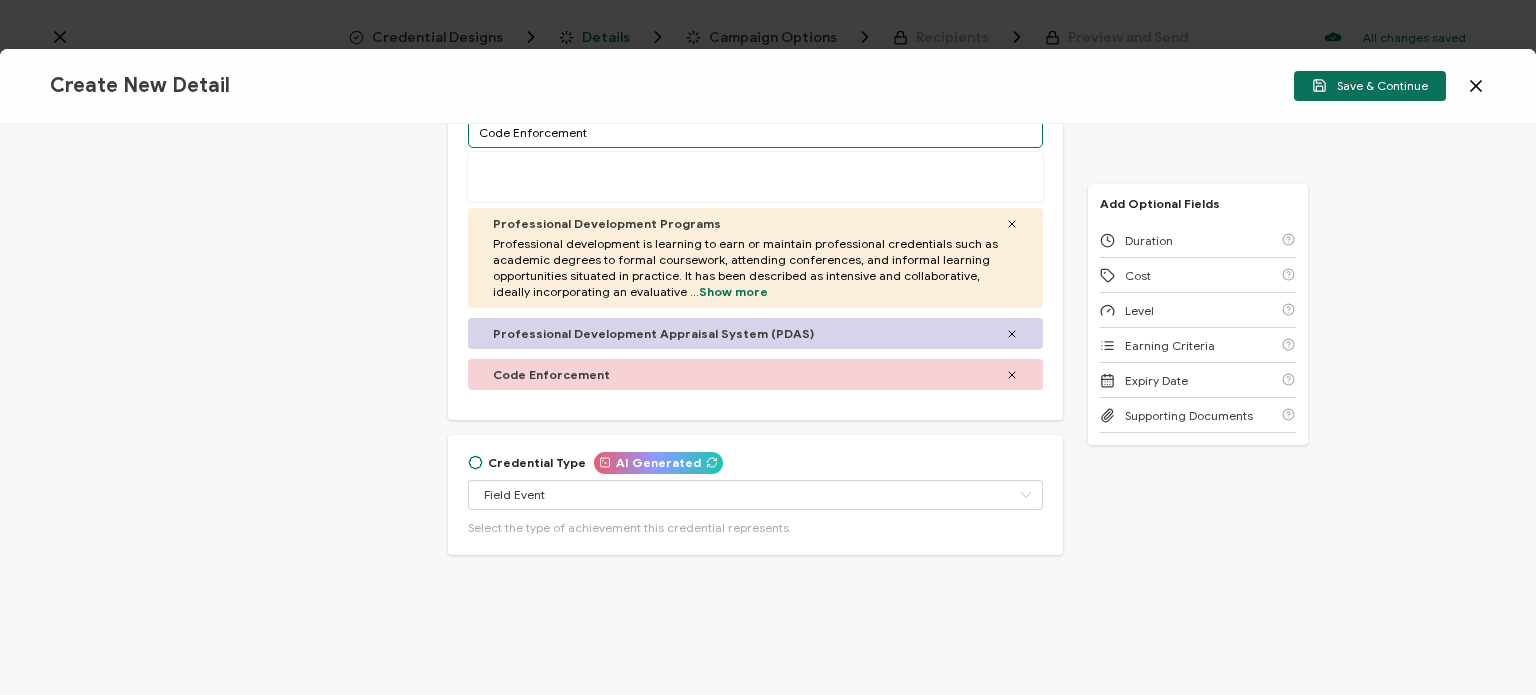 drag, startPoint x: 603, startPoint y: 147, endPoint x: 439, endPoint y: 171, distance: 165.7468 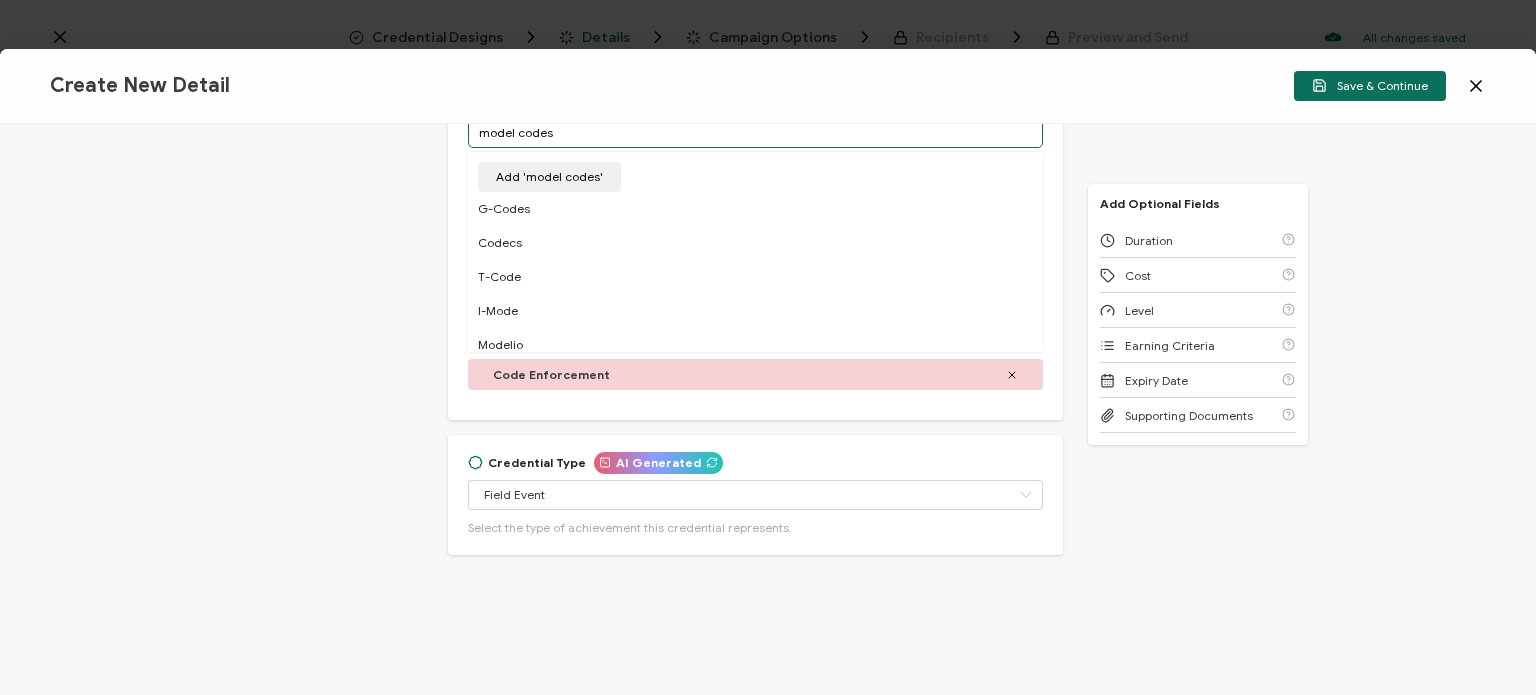 drag, startPoint x: 488, startPoint y: 147, endPoint x: 453, endPoint y: 139, distance: 35.902645 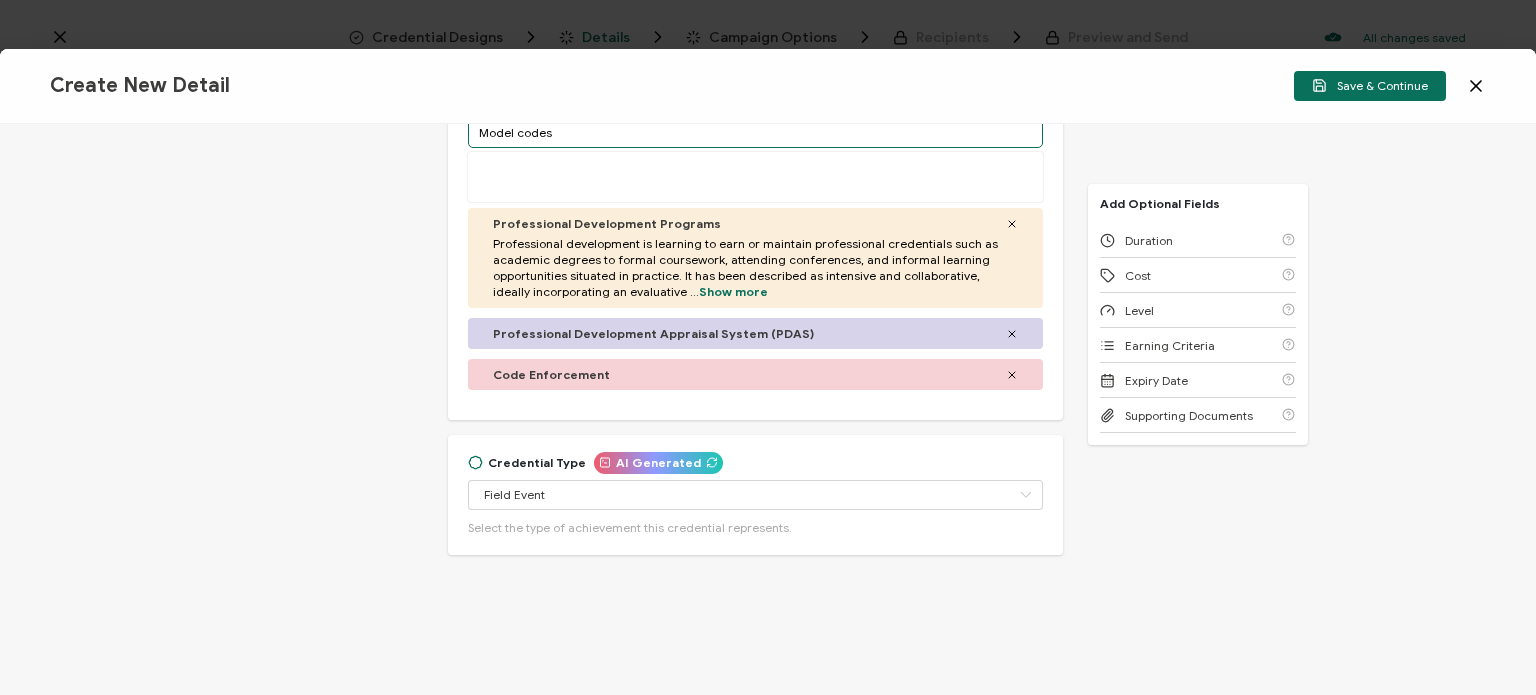 click on "Model codes" at bounding box center (755, 133) 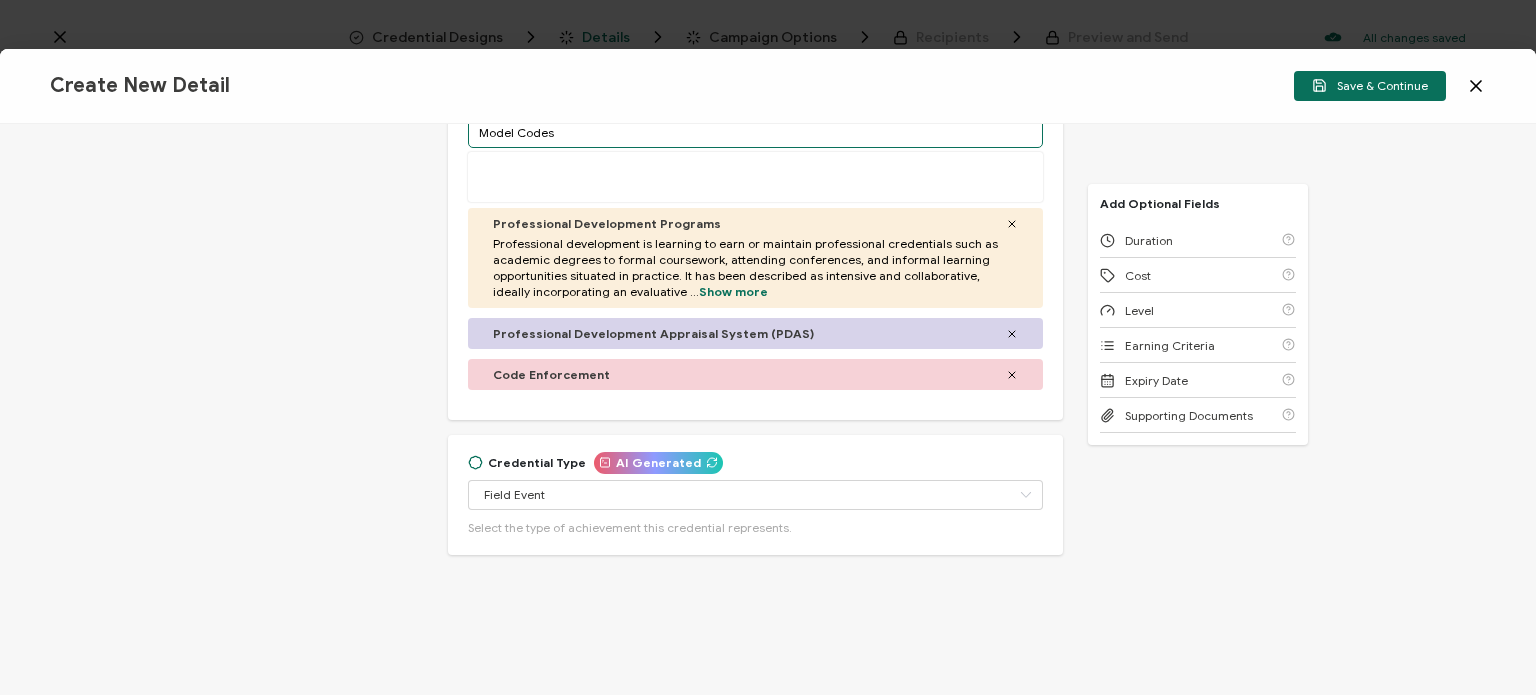 click on "Model Codes" at bounding box center [755, 133] 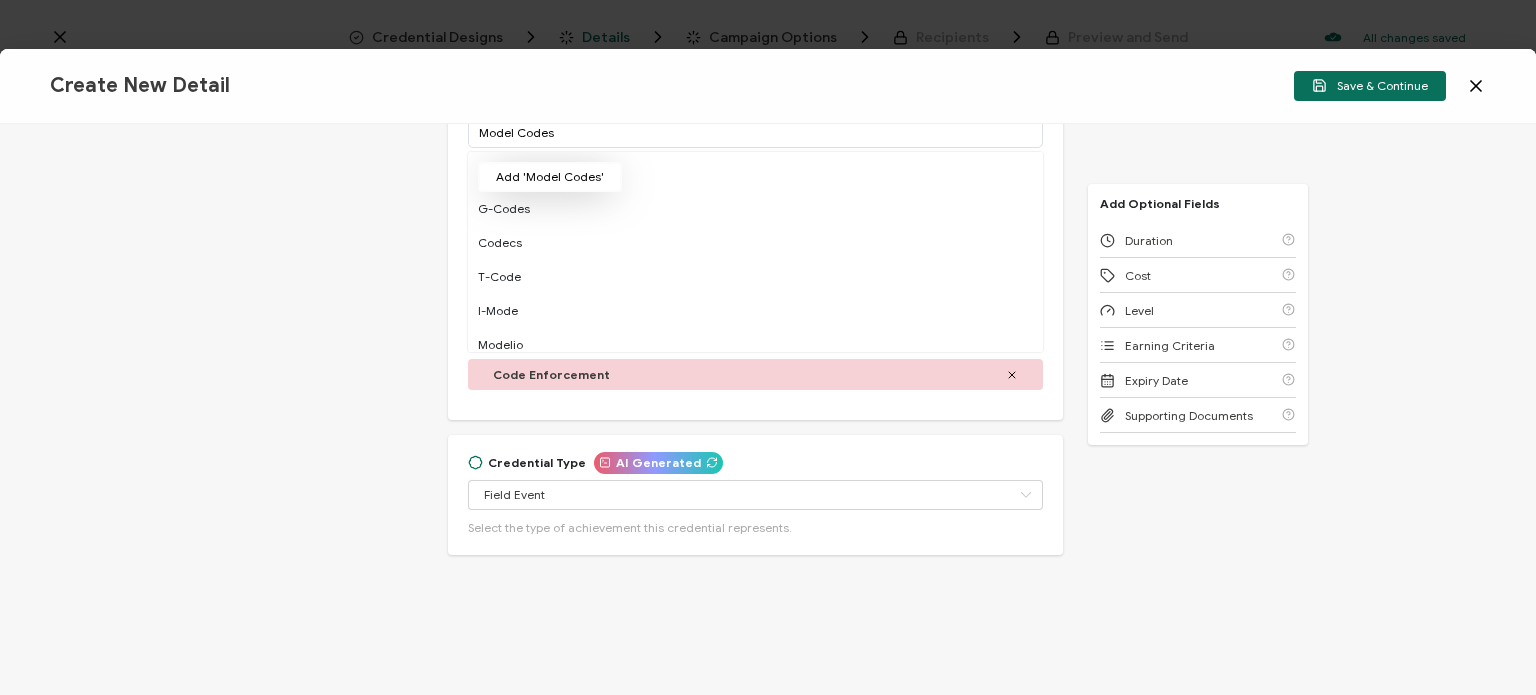 click on "Add 'Model Codes'" at bounding box center [550, 177] 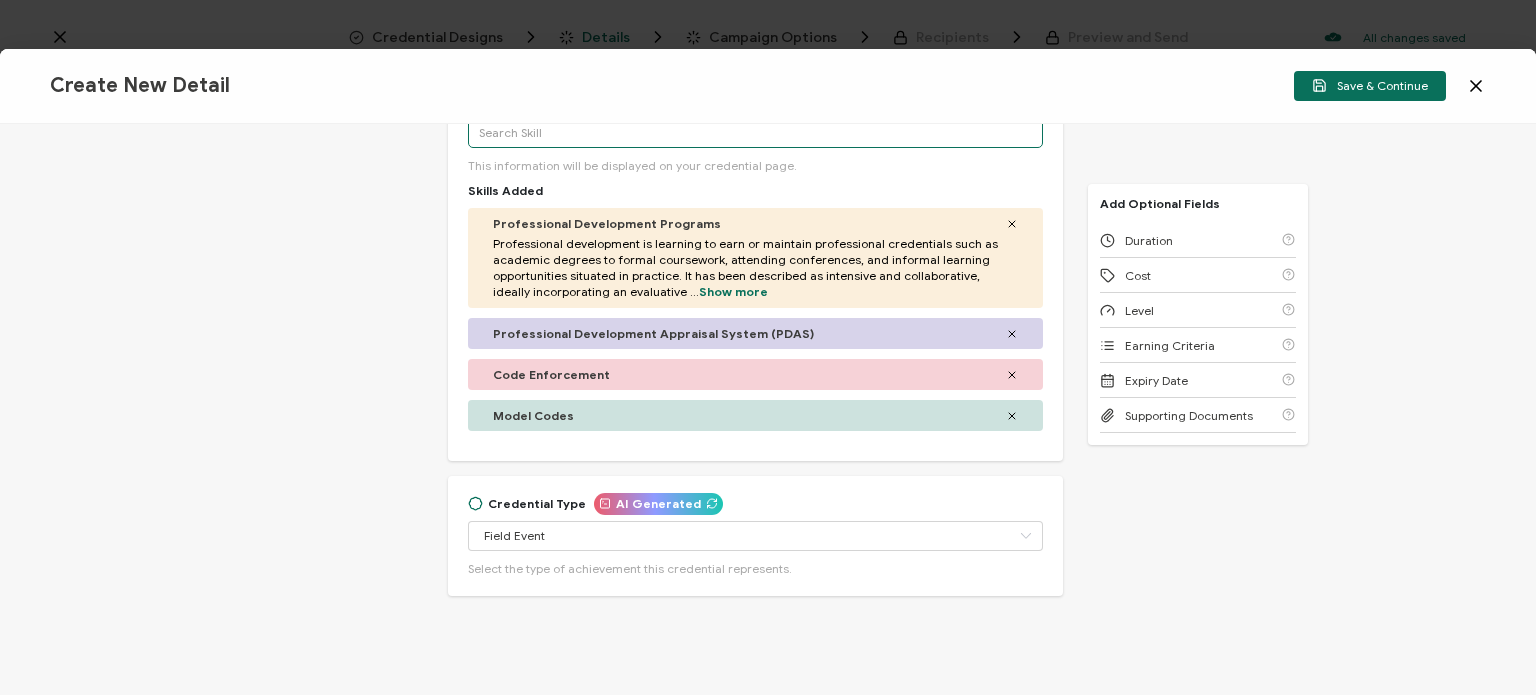 click at bounding box center [755, 133] 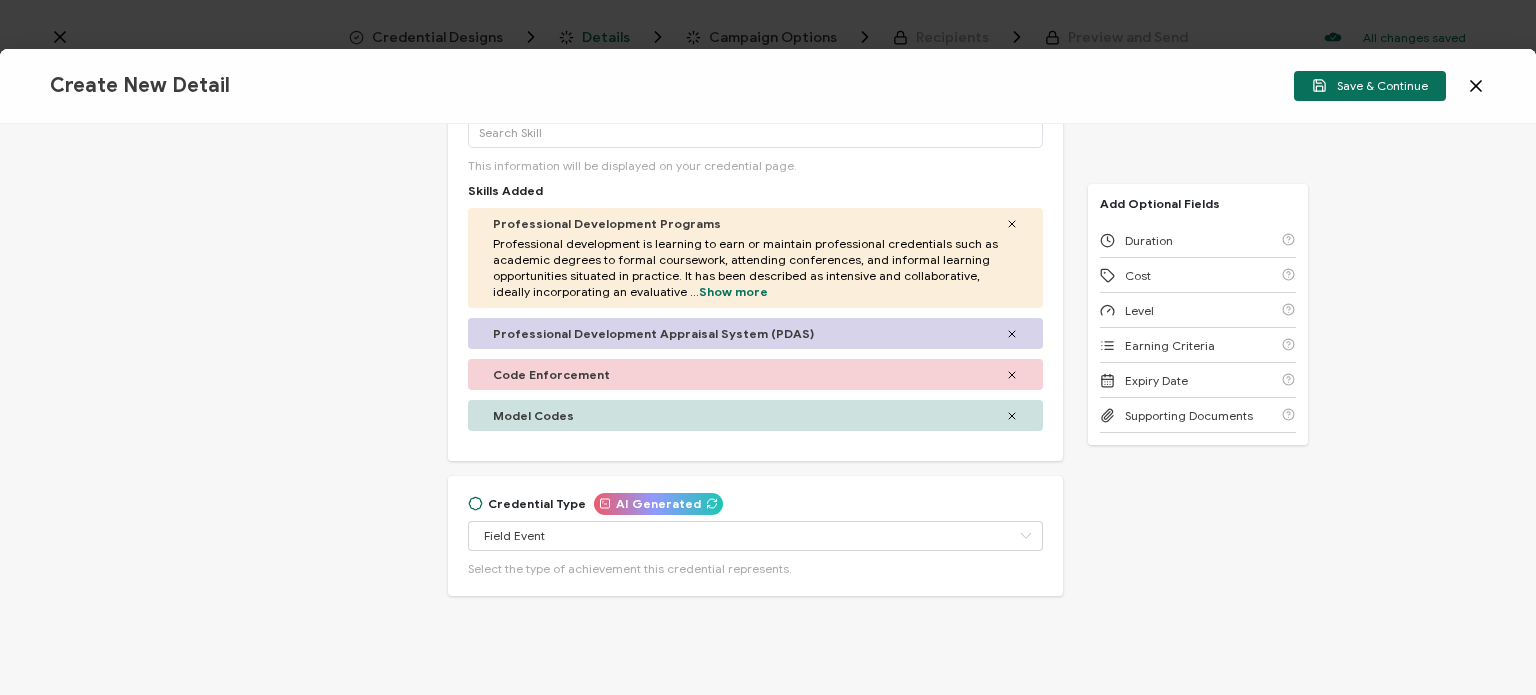 click 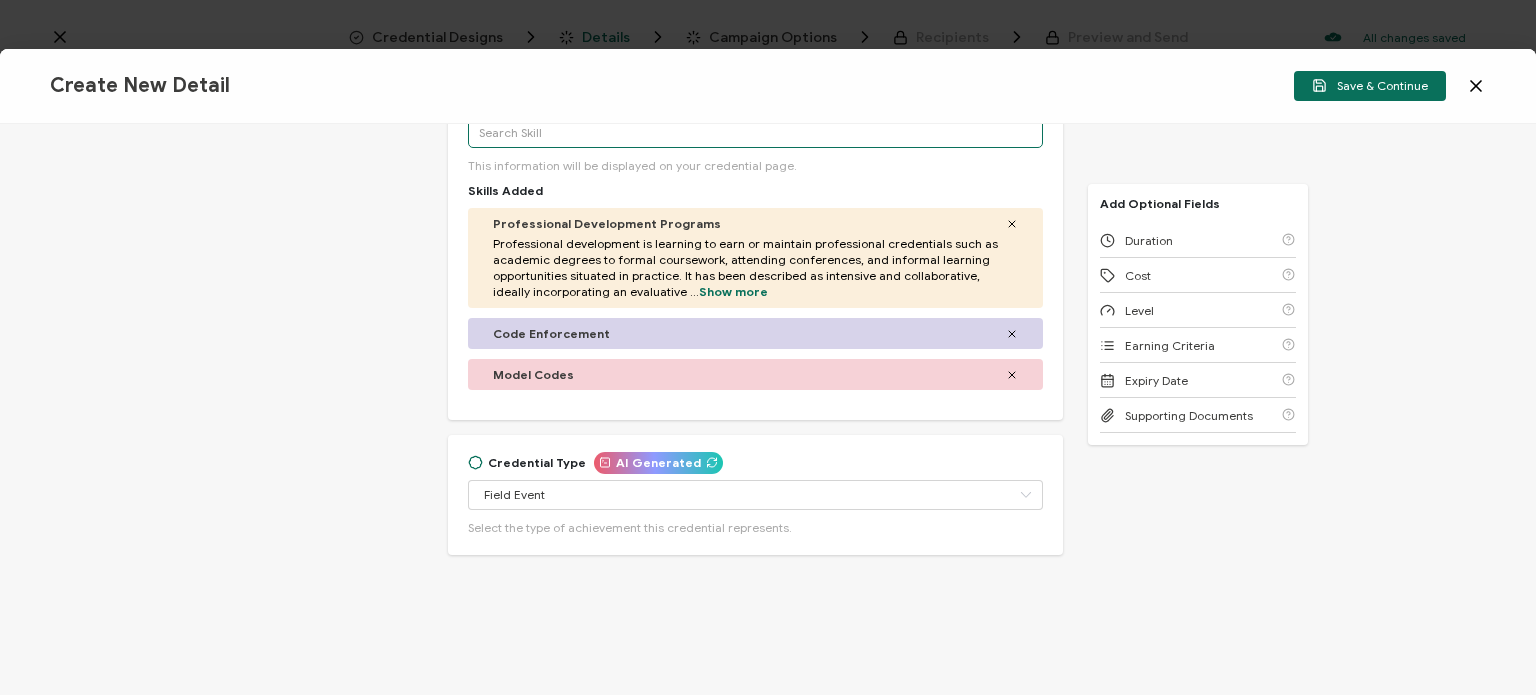 click at bounding box center [755, 133] 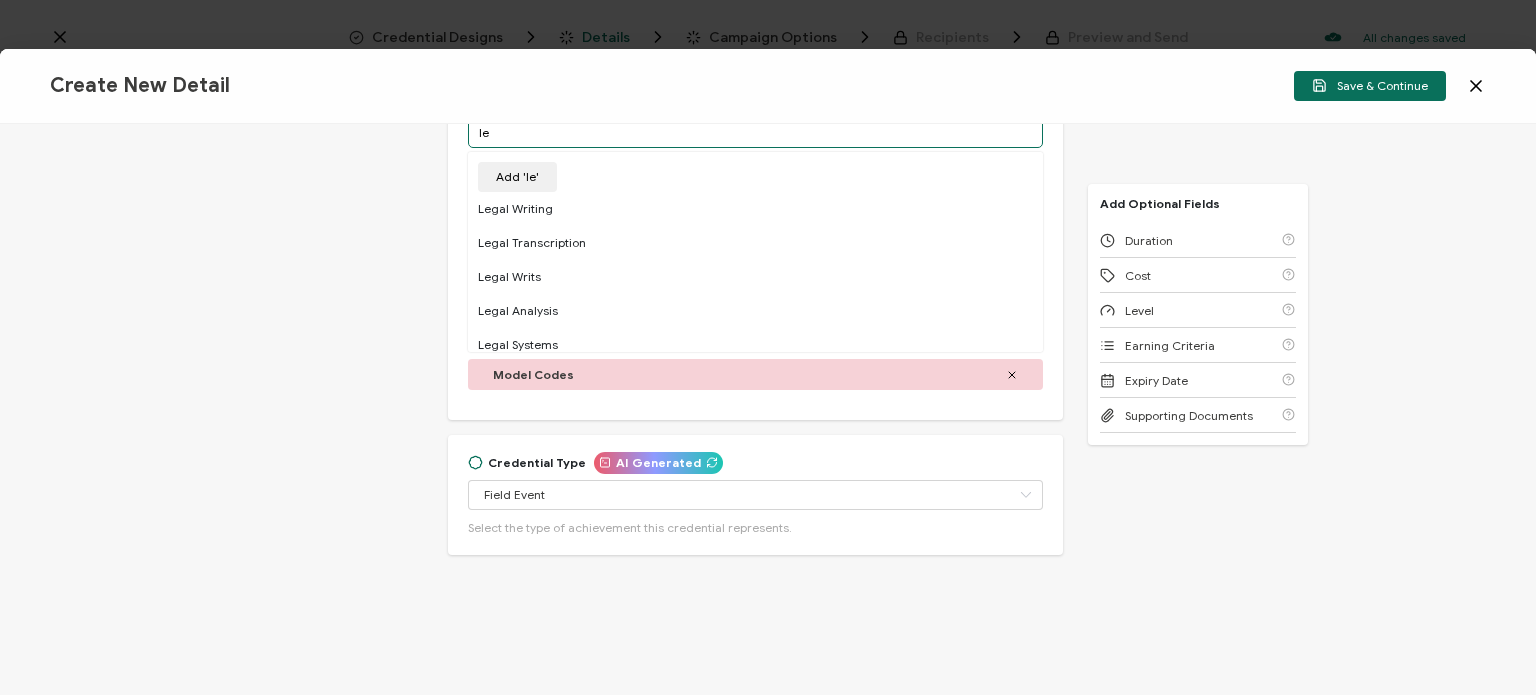 type on "l" 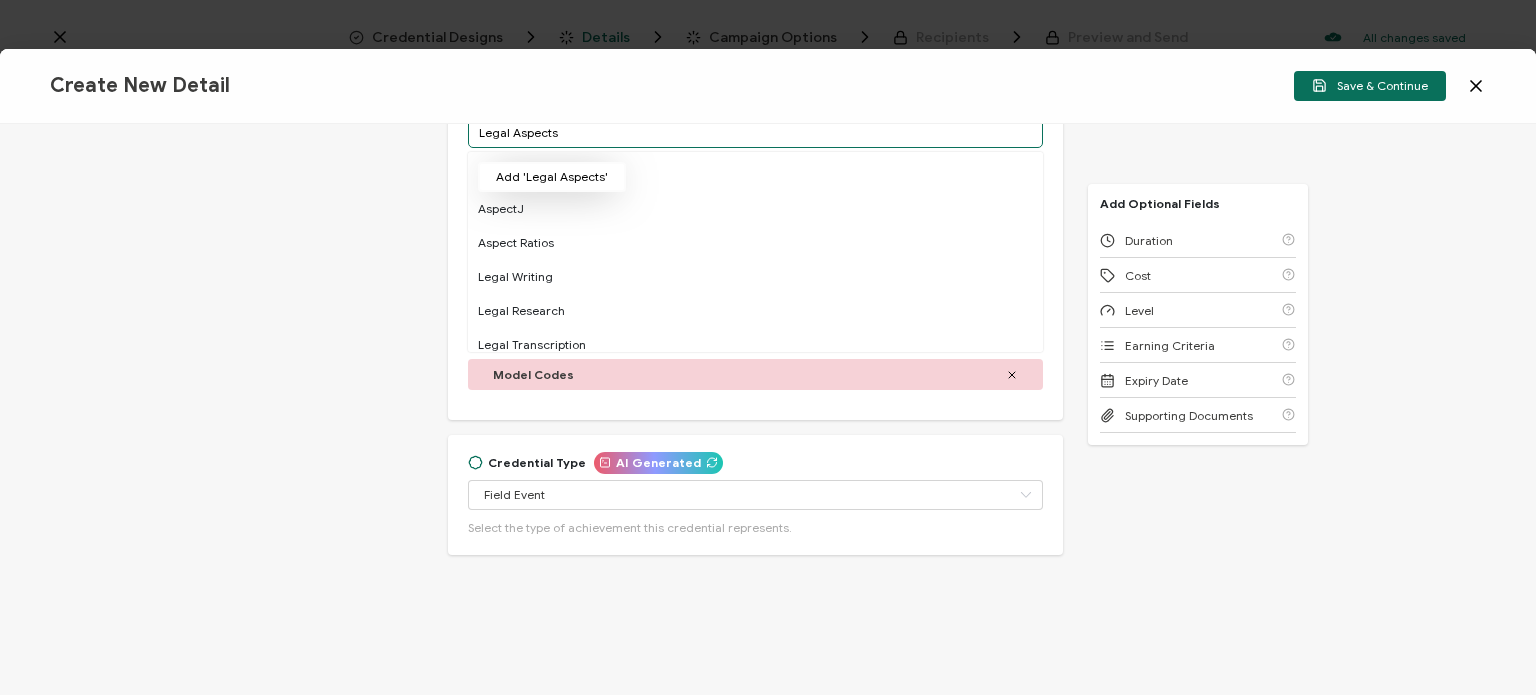 type on "Legal Aspects" 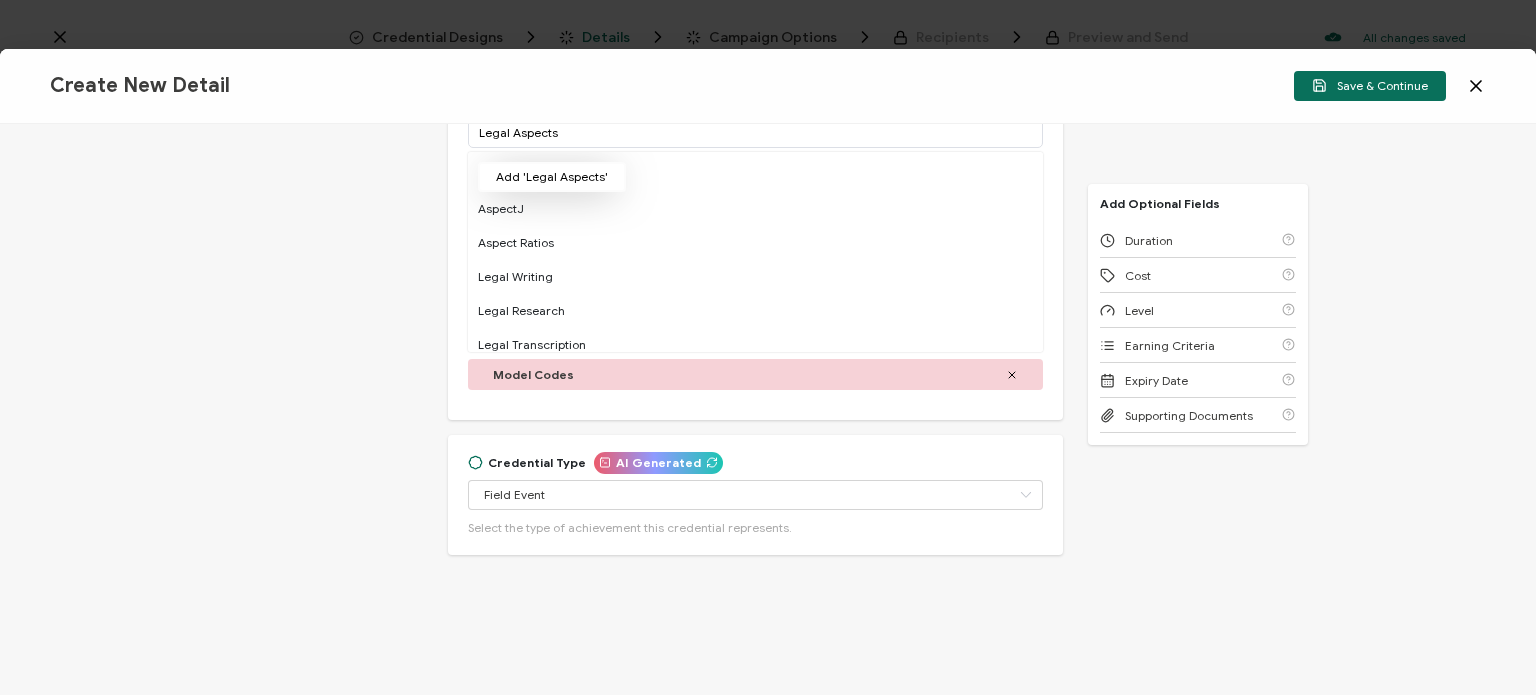 click on "Add 'Legal Aspects'" at bounding box center (552, 177) 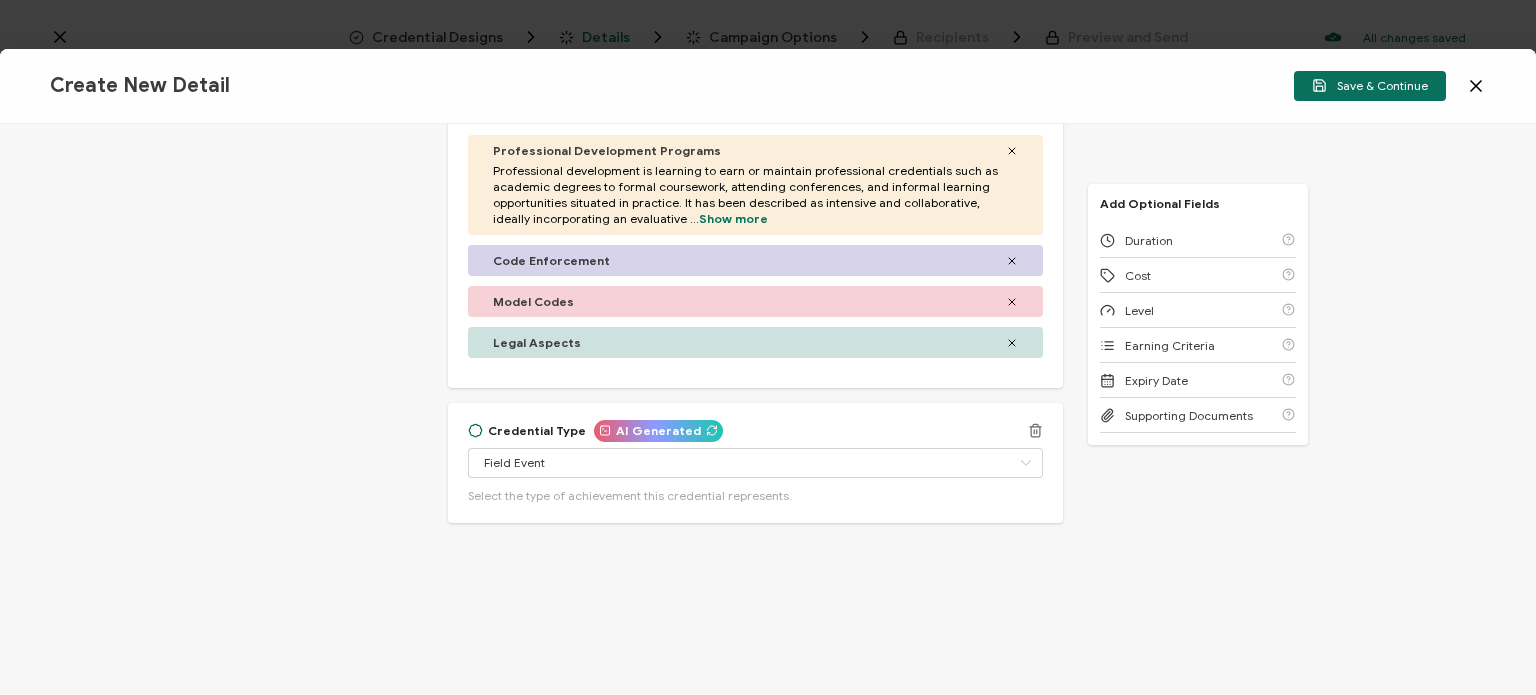 scroll, scrollTop: 544, scrollLeft: 0, axis: vertical 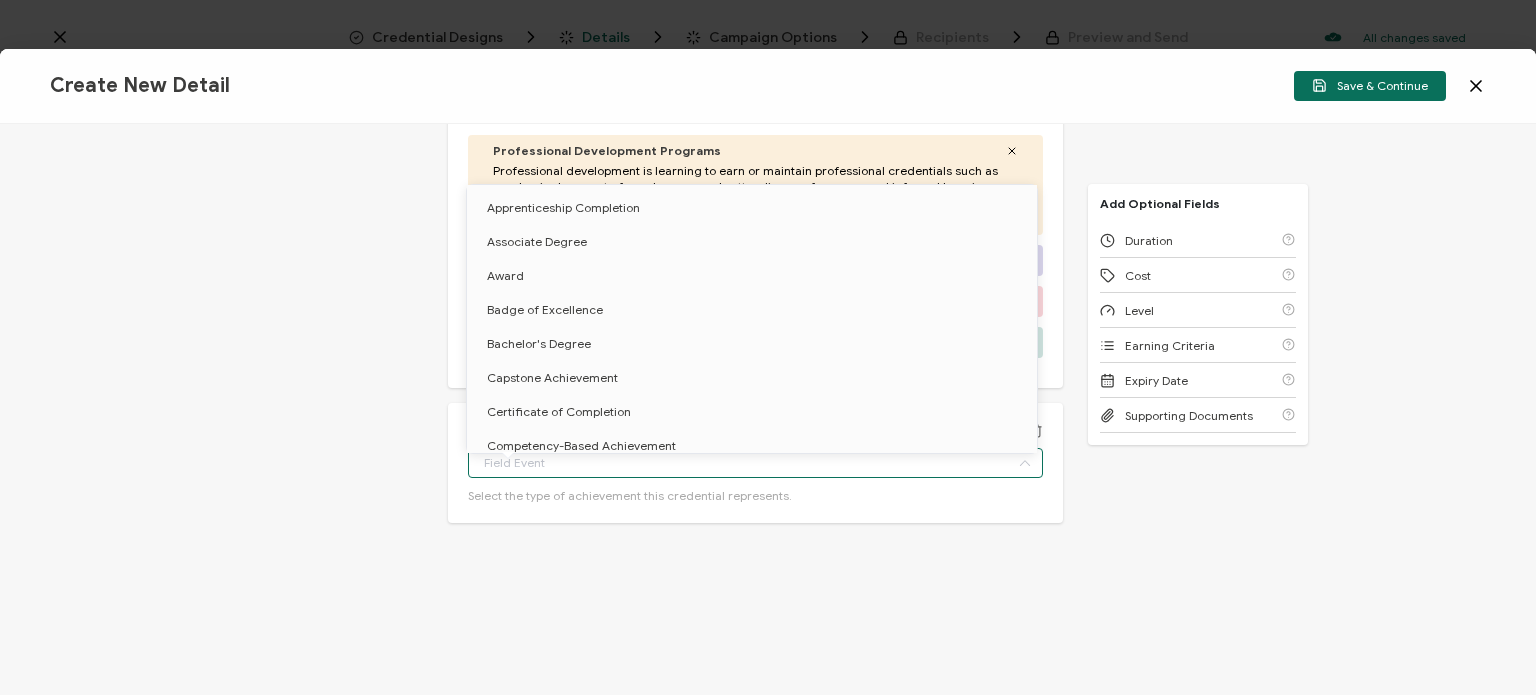 click at bounding box center [755, 463] 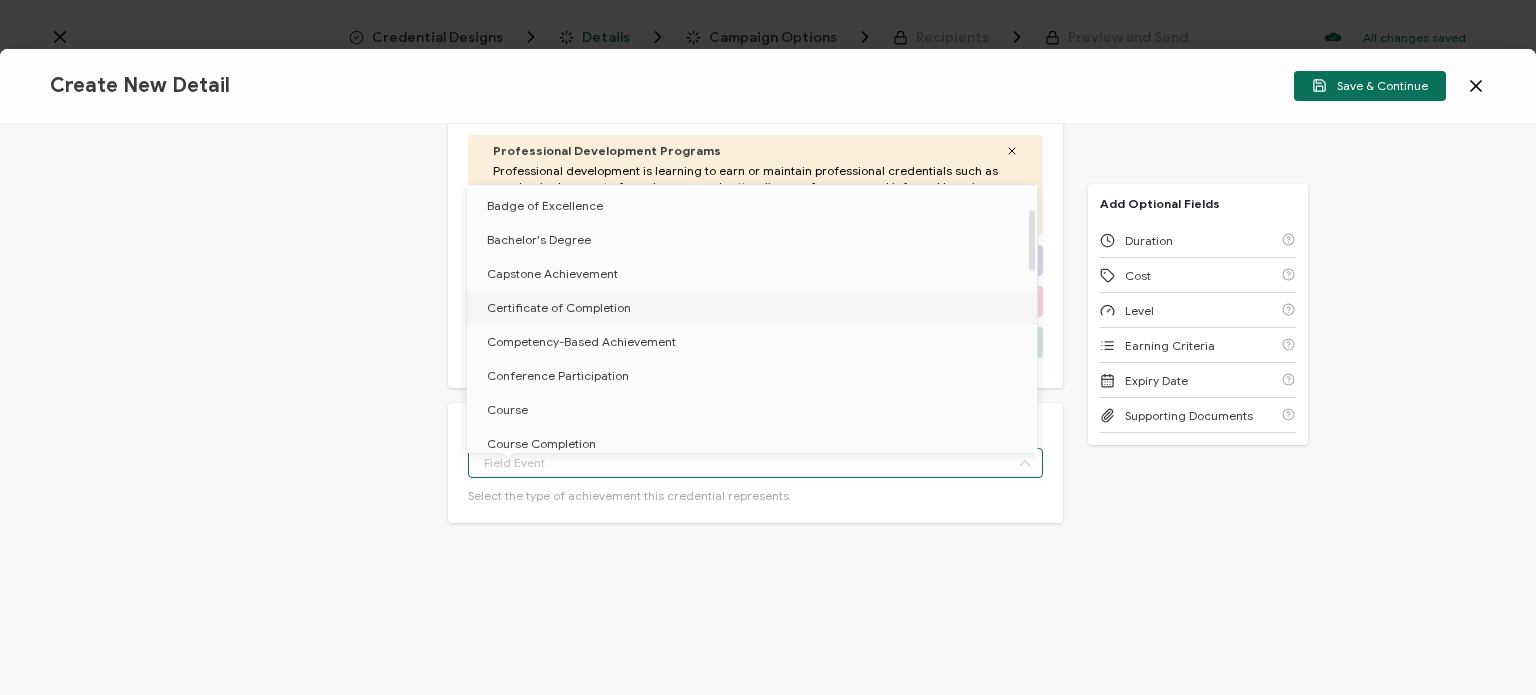 scroll, scrollTop: 103, scrollLeft: 0, axis: vertical 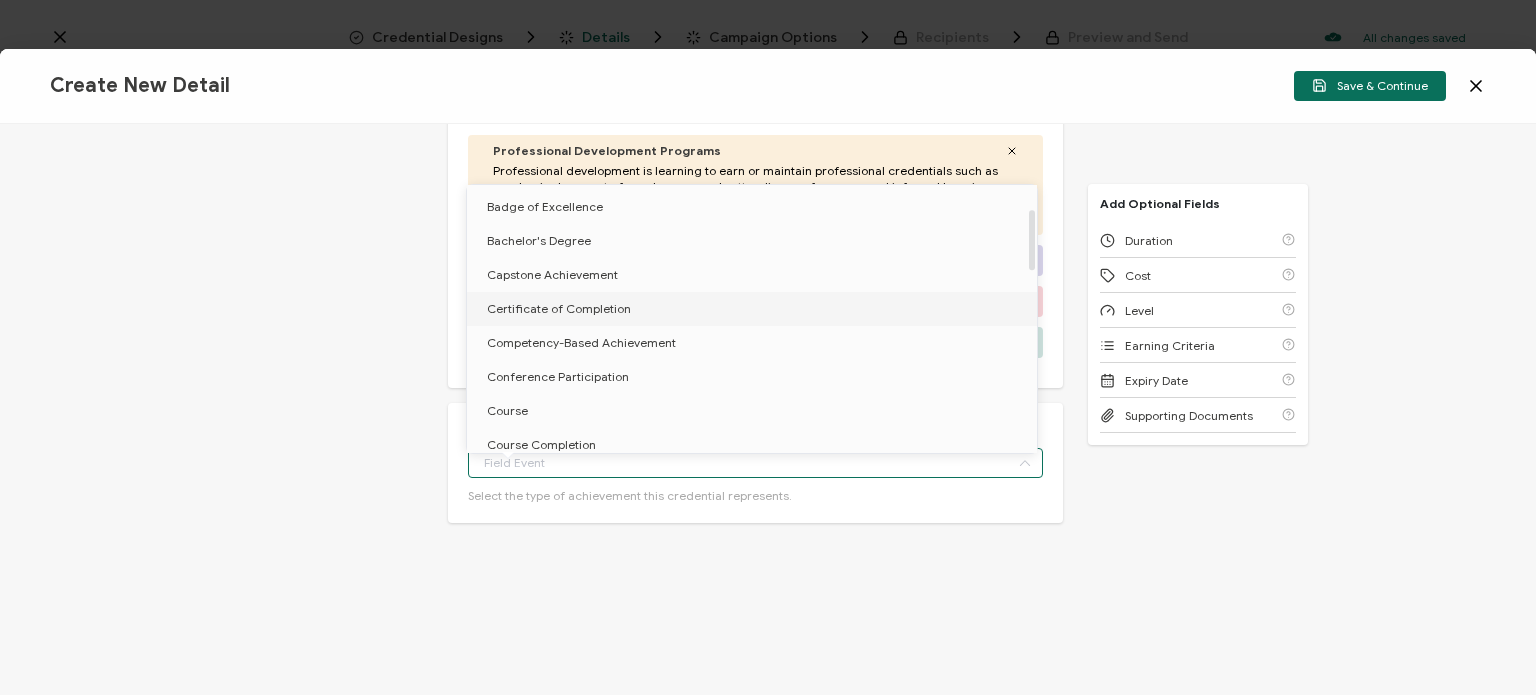 click on "Certificate of Completion" at bounding box center [755, 309] 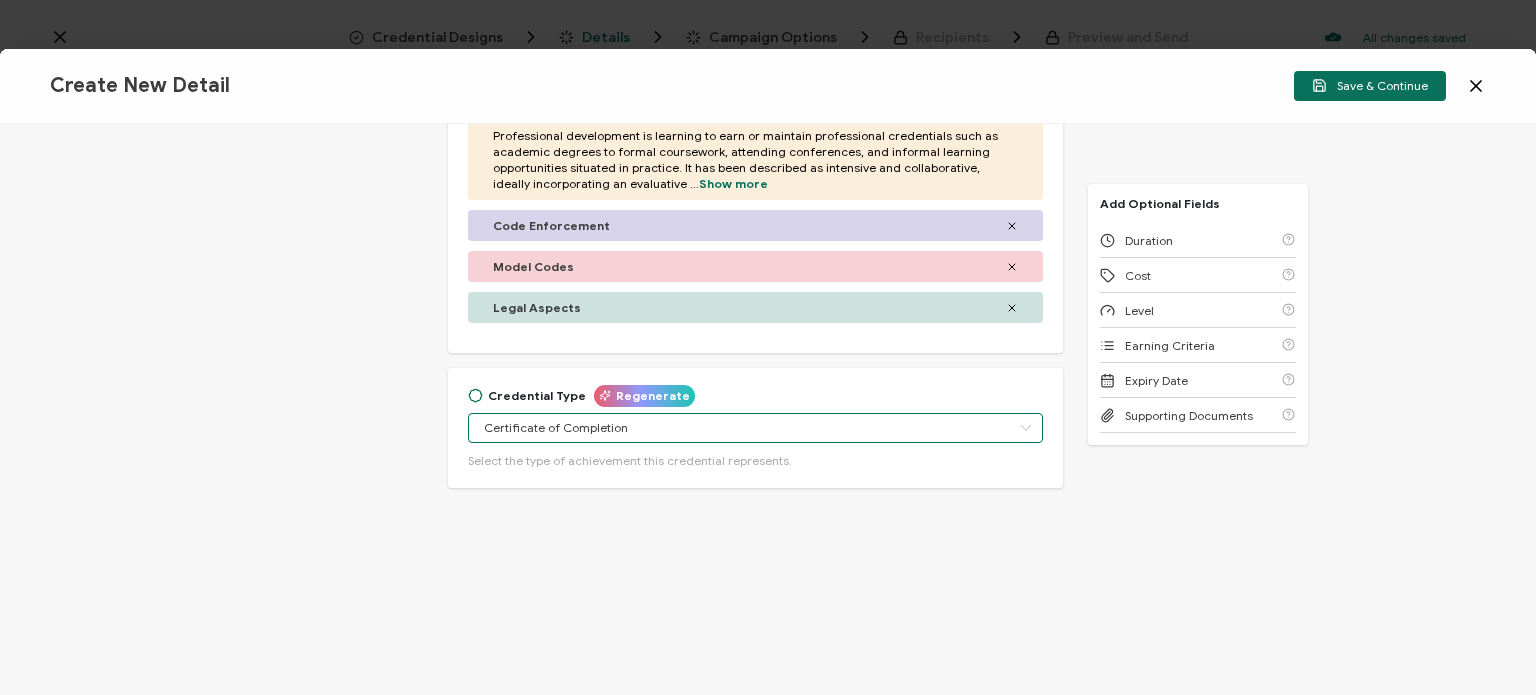 scroll, scrollTop: 0, scrollLeft: 0, axis: both 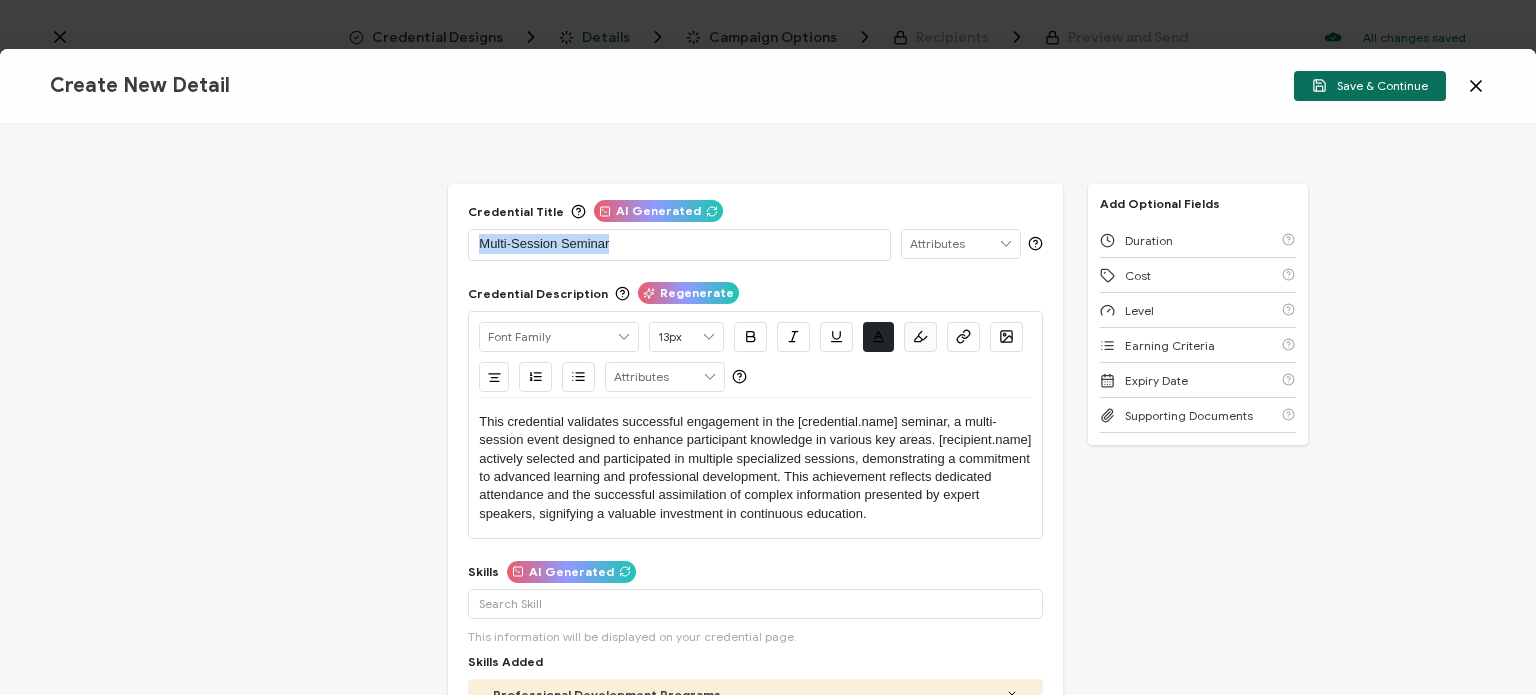 drag, startPoint x: 639, startPoint y: 241, endPoint x: 404, endPoint y: 260, distance: 235.76683 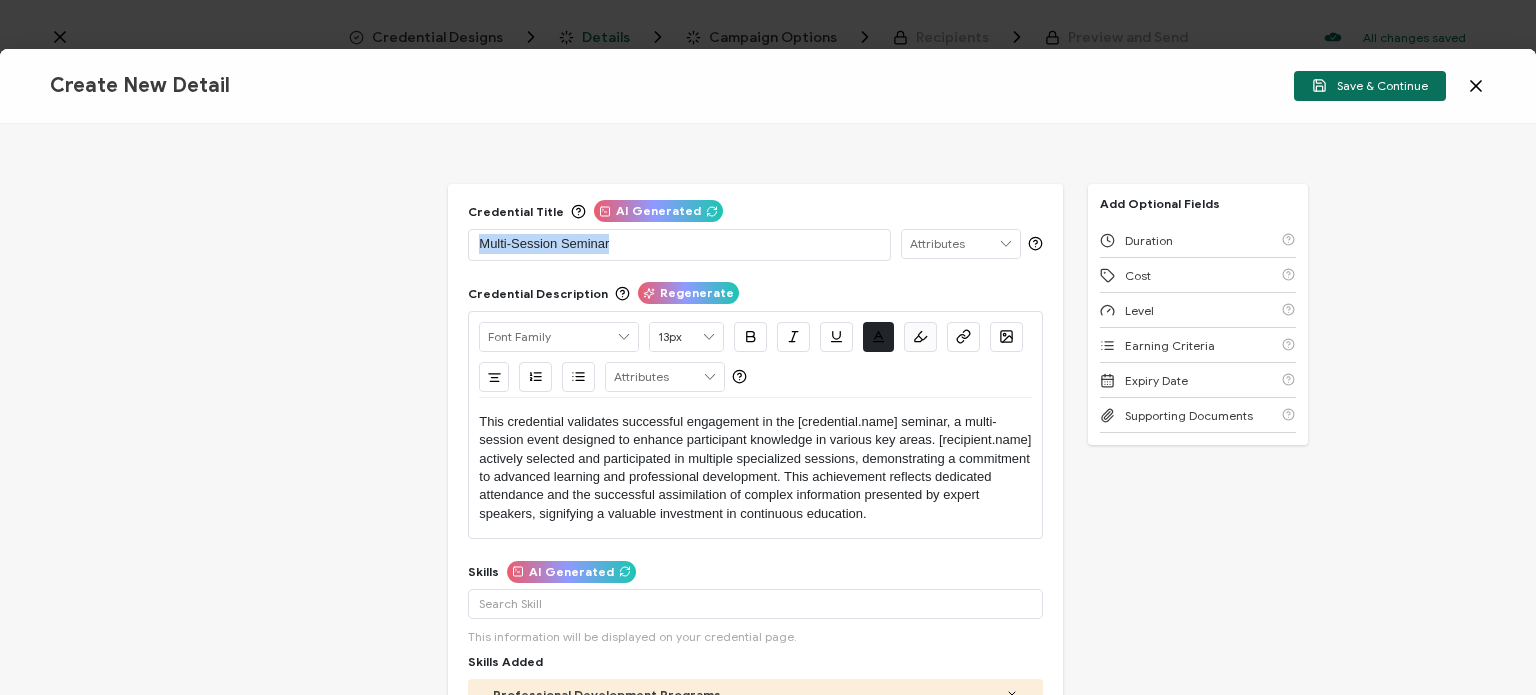 click on "Credential Title
AI Generated       Multi-Session Seminar   ISSUER
Issuer Name
Credential Description
Regenerate   Alright Sans Amita Archivo Black Arial Arimo Blinker Caveat Charm Charmonman Cinzel EB Garamond Farro Fira Sans Gelasio Gilroy Great Vibes Grenze Hanken Grotesk Inconsolata Josefin Sans Kolektif House Kufam Lato Libre Caslon Text Lora Lugrasimo Markazi Text Merienda Merriweather Montserrat Muli Noto Sans Noto Serif Nunito Open Sans Open Sans Condensed Orbitron Oswald Playfair Display Poppins PT Sans PT Sans Narrow PT Serif Quicksand Raleway Red Hat Display Roboto Roboto Condensed Roboto Slab Rubik Slabo 27px Source Sans Pro Spartan Tajawal Titillium Web Ubuntu UnifrakturCook UnifrakturMaguntia Work Sans   13px 11px 12px 13px 14px 15px 16px 17px 18px 19px 20px 21px 22px 23px 24px 25px 26px 27px 28px 29px 30px 31px 32px 33px 34px 35px" at bounding box center [768, 409] 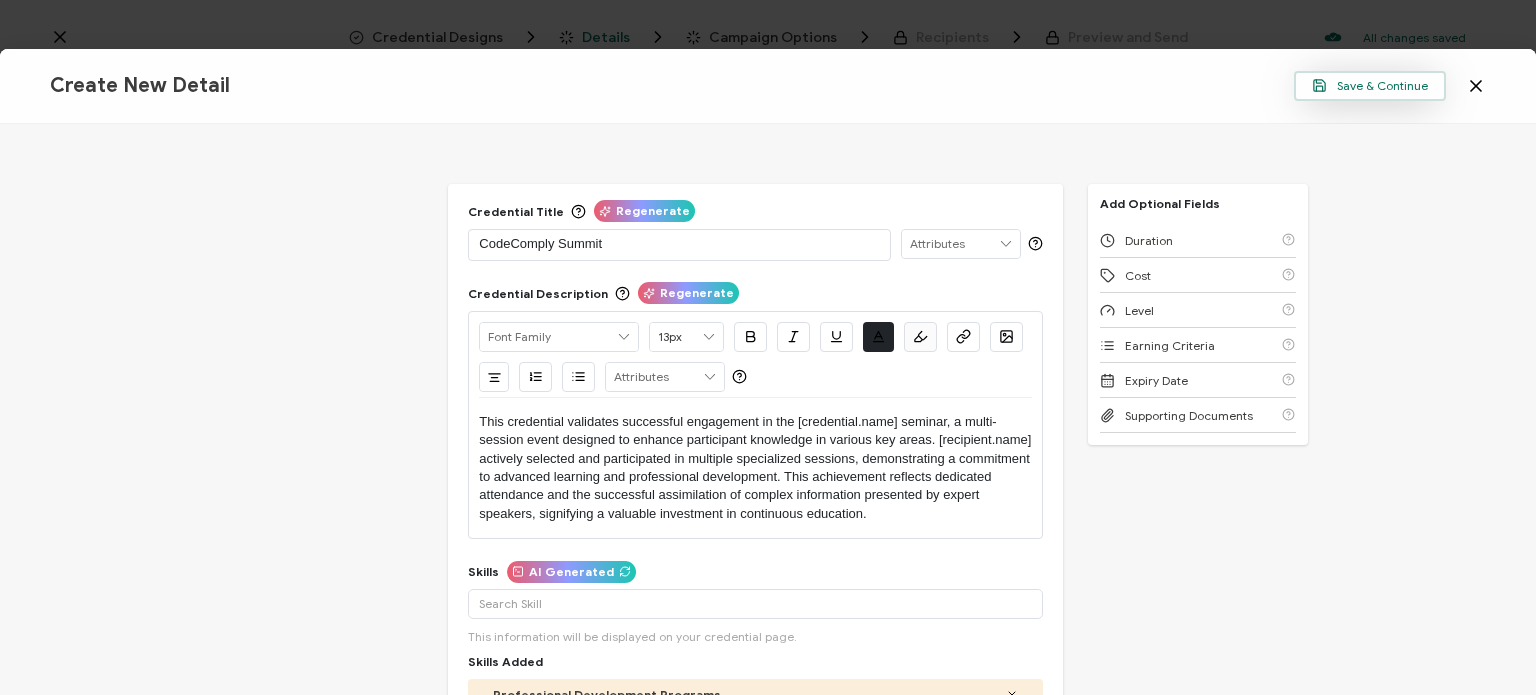 click on "Save & Continue" at bounding box center [1370, 85] 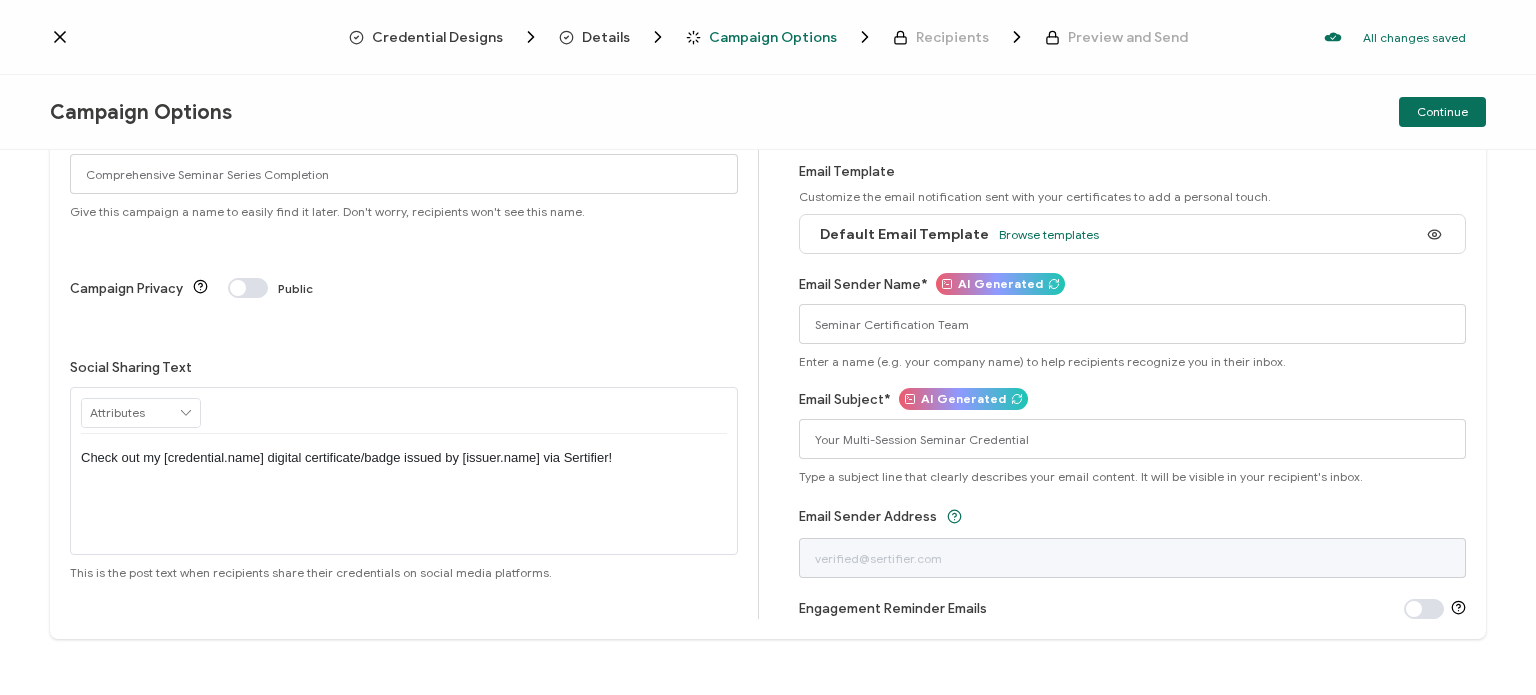 scroll, scrollTop: 76, scrollLeft: 0, axis: vertical 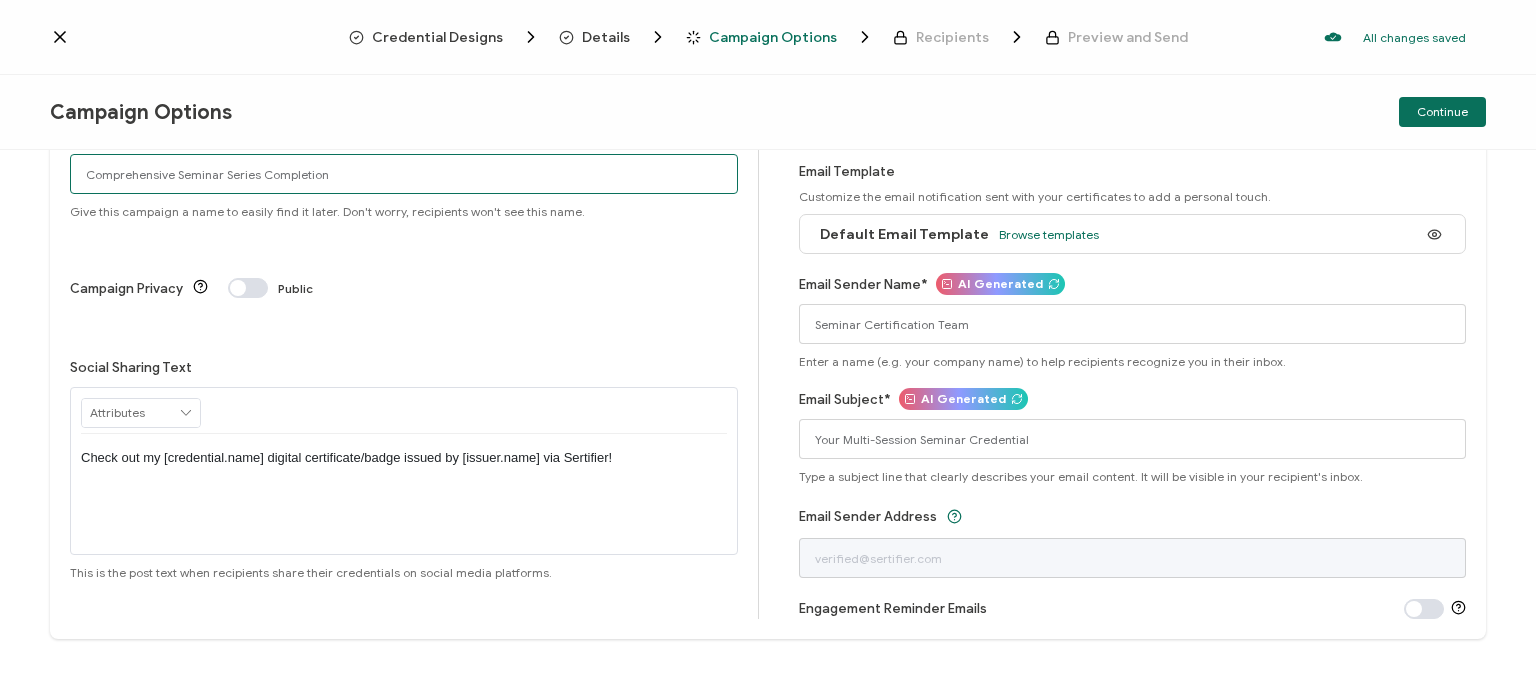 click on "Comprehensive Seminar Series Completion" at bounding box center [404, 174] 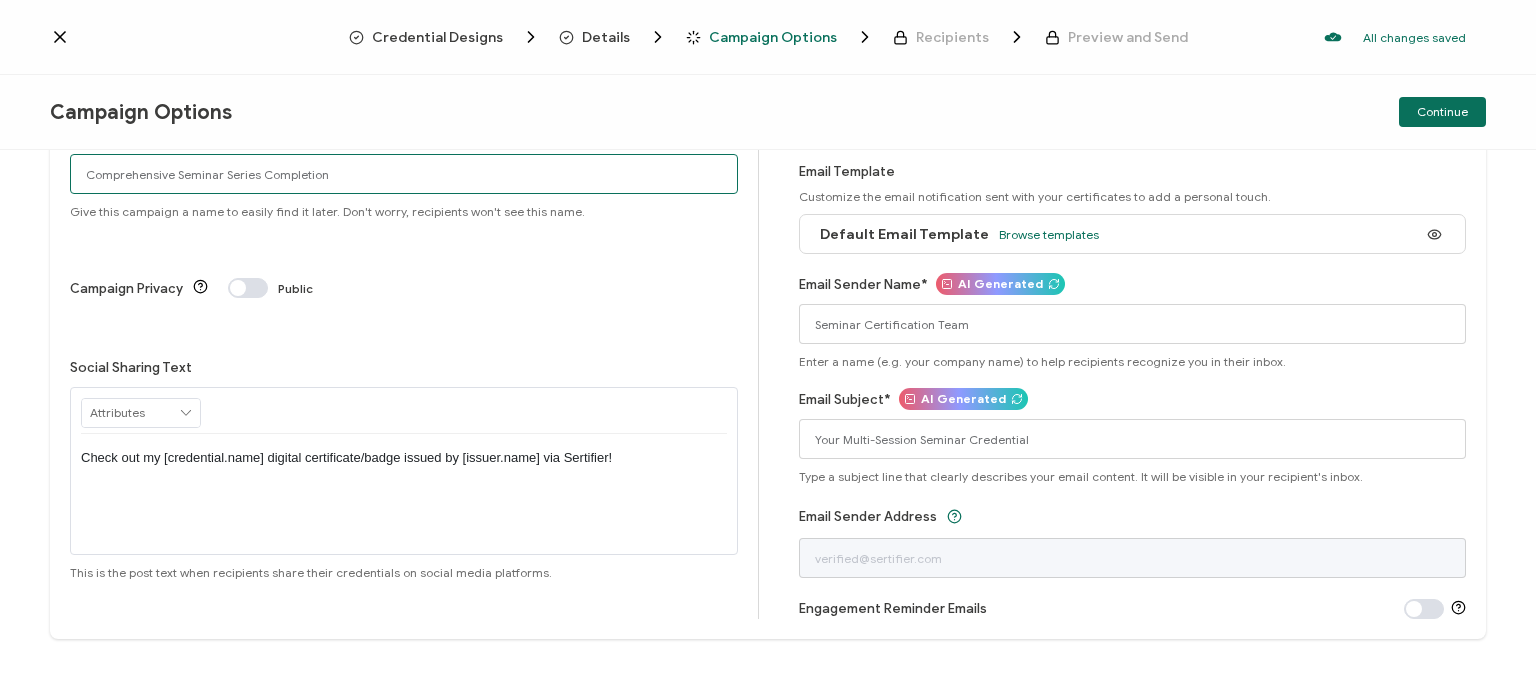 scroll, scrollTop: 0, scrollLeft: 0, axis: both 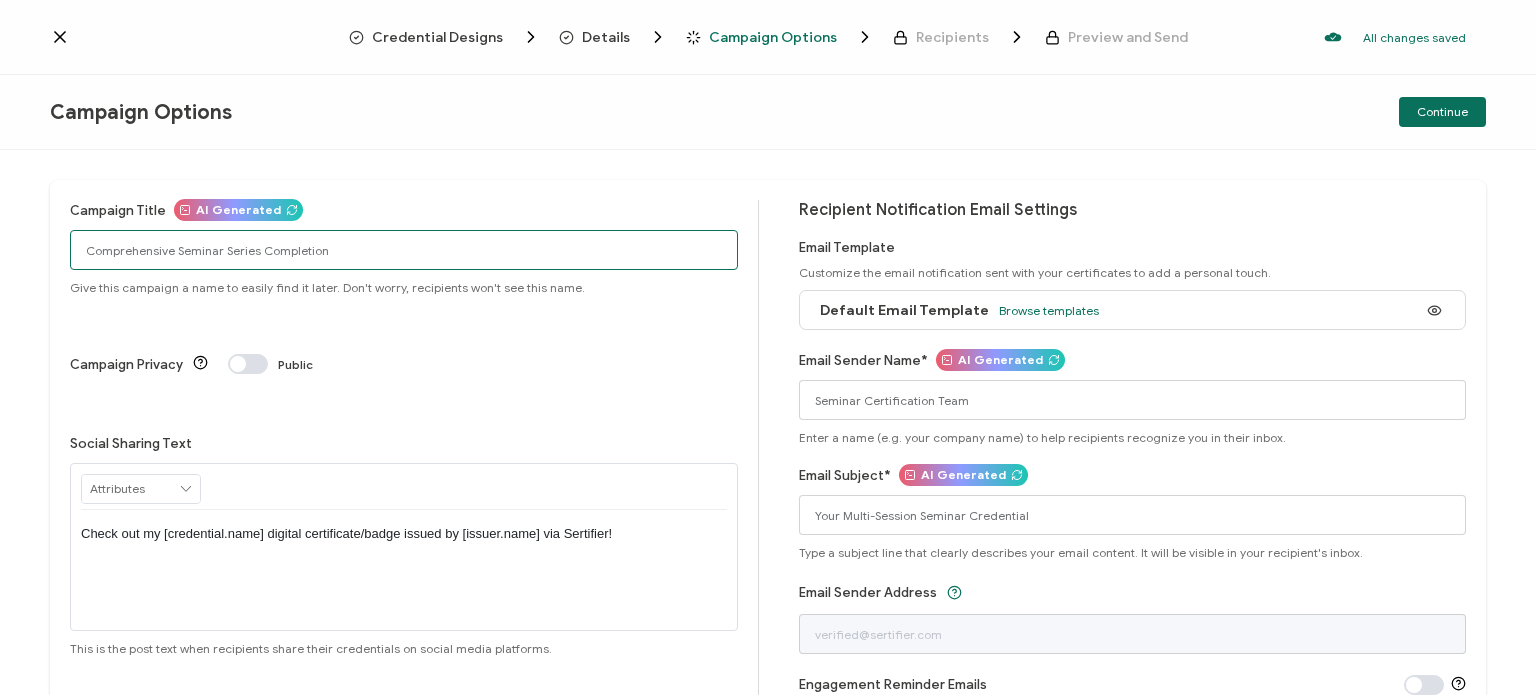 drag, startPoint x: 251, startPoint y: 171, endPoint x: 35, endPoint y: 230, distance: 223.91293 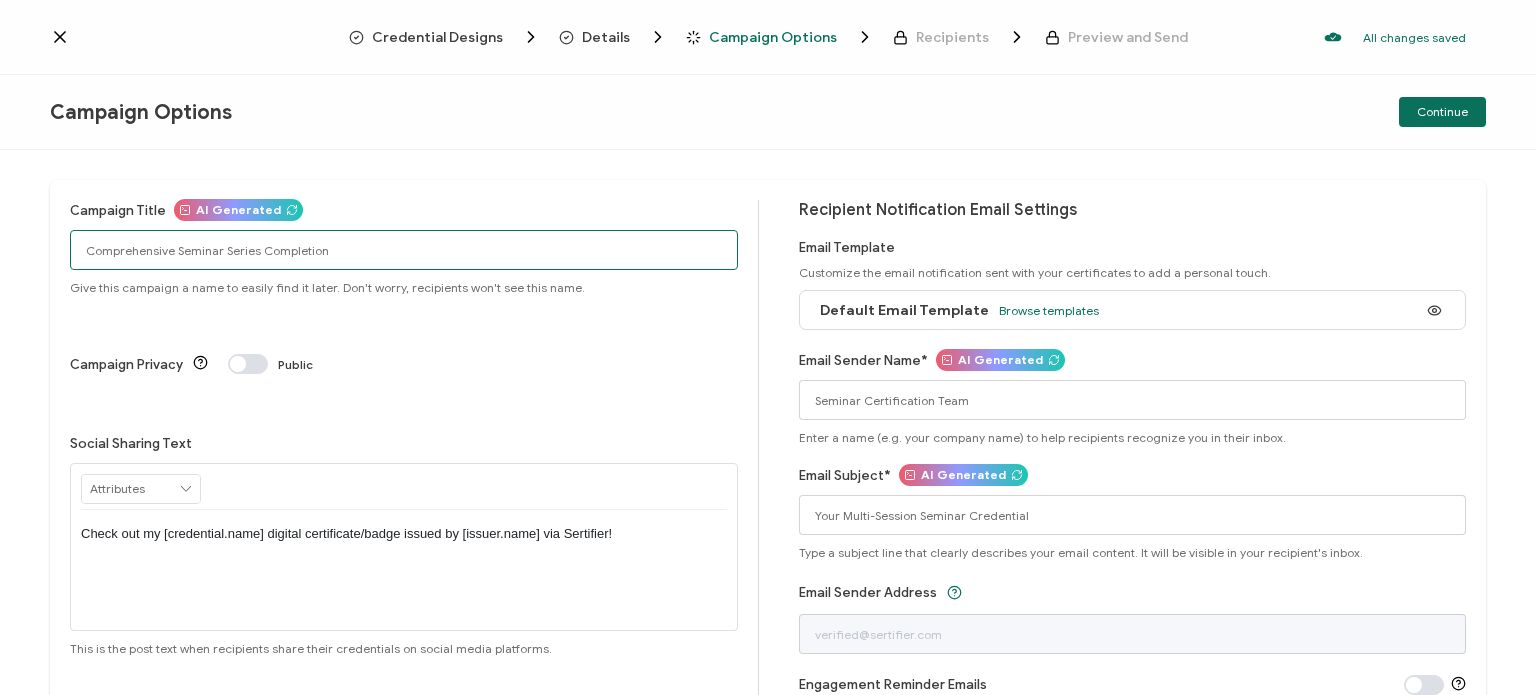 click on "Campaign Title
AI Generated     Comprehensive Seminar Series Completion     Give this campaign a name to easily find it later. Don't worry, recipients won't see this name.
Campaign Privacy
Public
Social Sharing Text
RECIPIENT
Recipient Name
Recipient E-Mail
CREDENTIAL
Credential ID
Issue Date
Credential Name
Credential Desciption
Expire Date
ISSUER
Issuer Name
CUSTOM                     Create New Attribute" at bounding box center [768, 422] 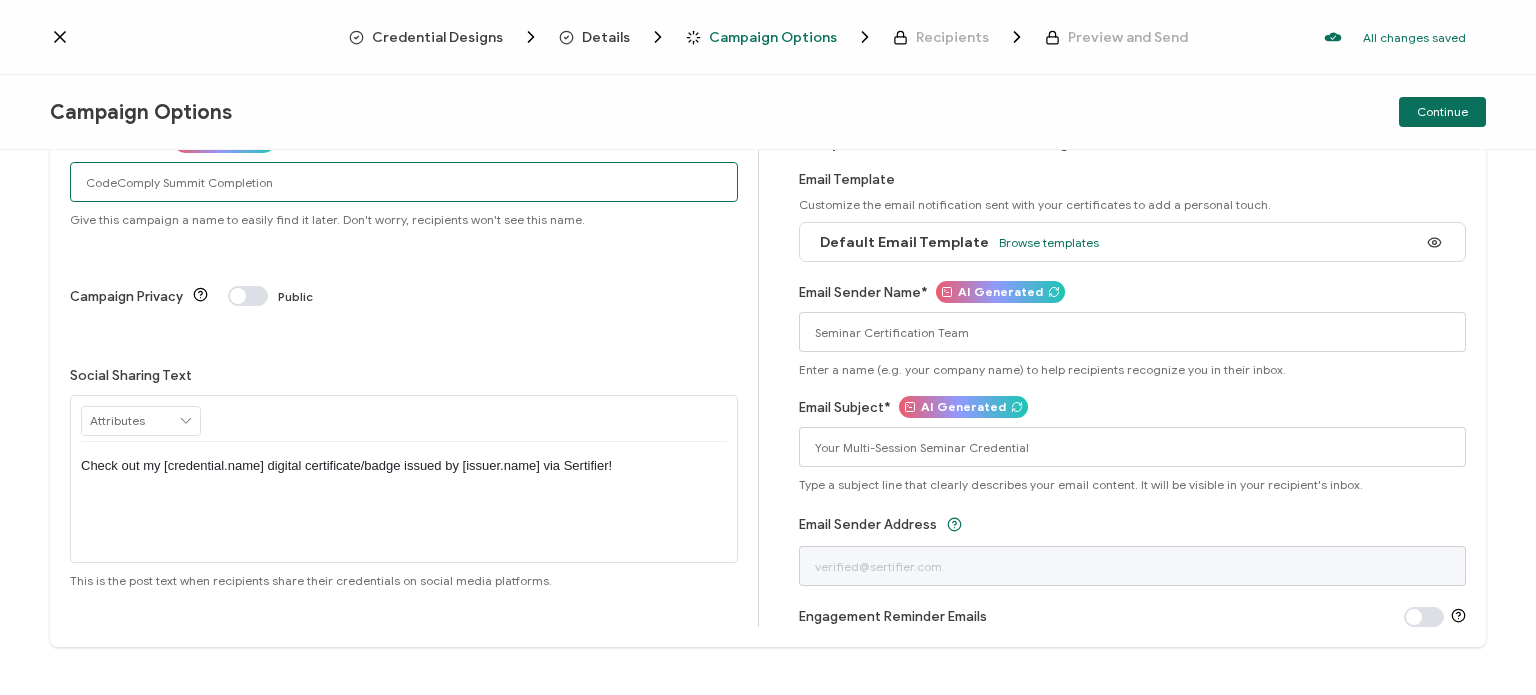 scroll, scrollTop: 89, scrollLeft: 0, axis: vertical 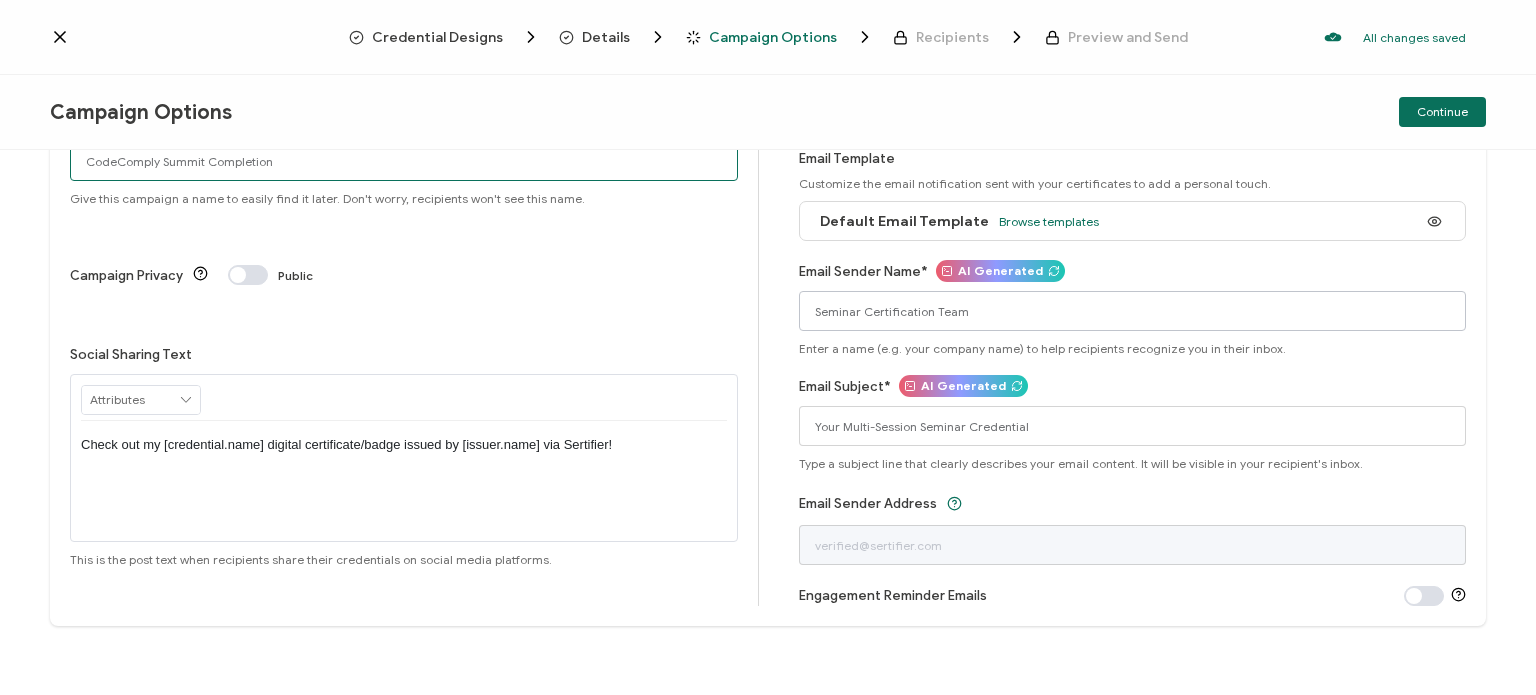 type on "CodeComply Summit Completion" 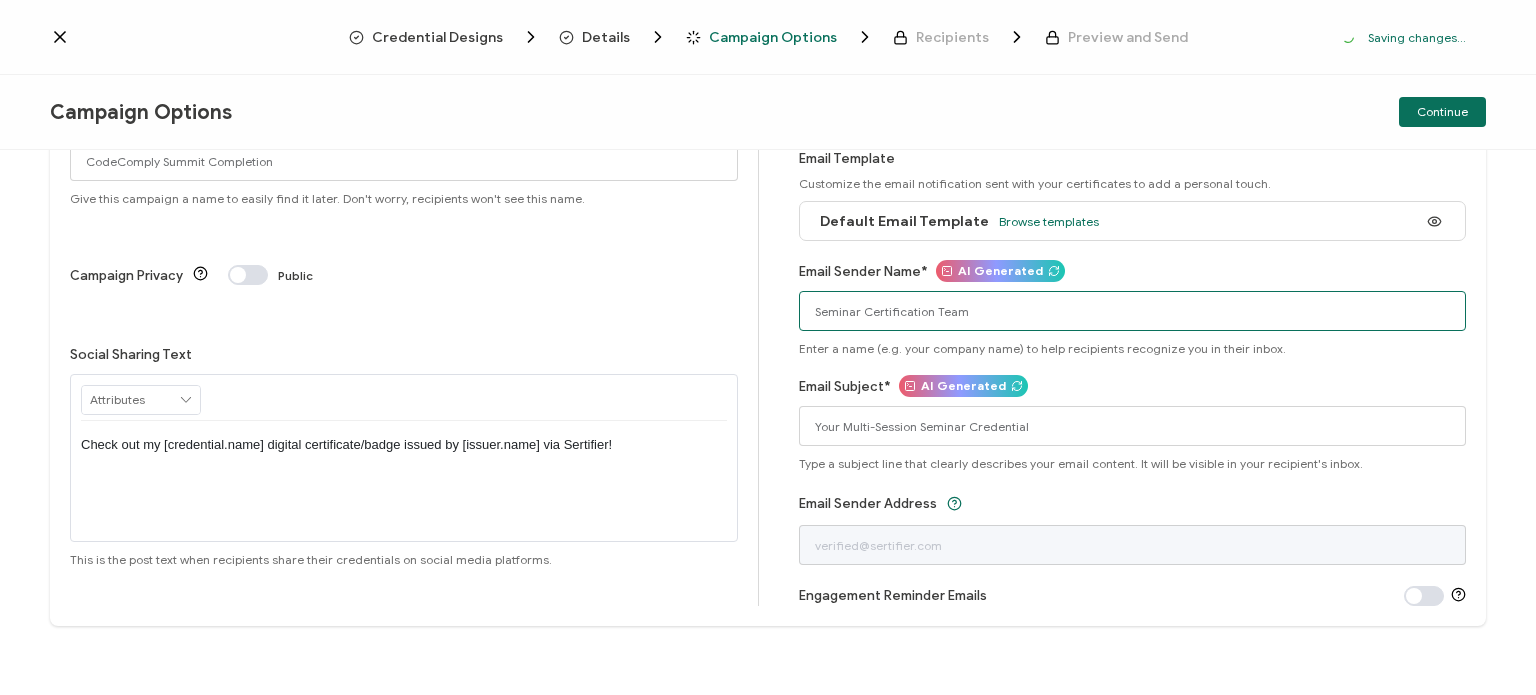 drag, startPoint x: 856, startPoint y: 307, endPoint x: 722, endPoint y: 311, distance: 134.0597 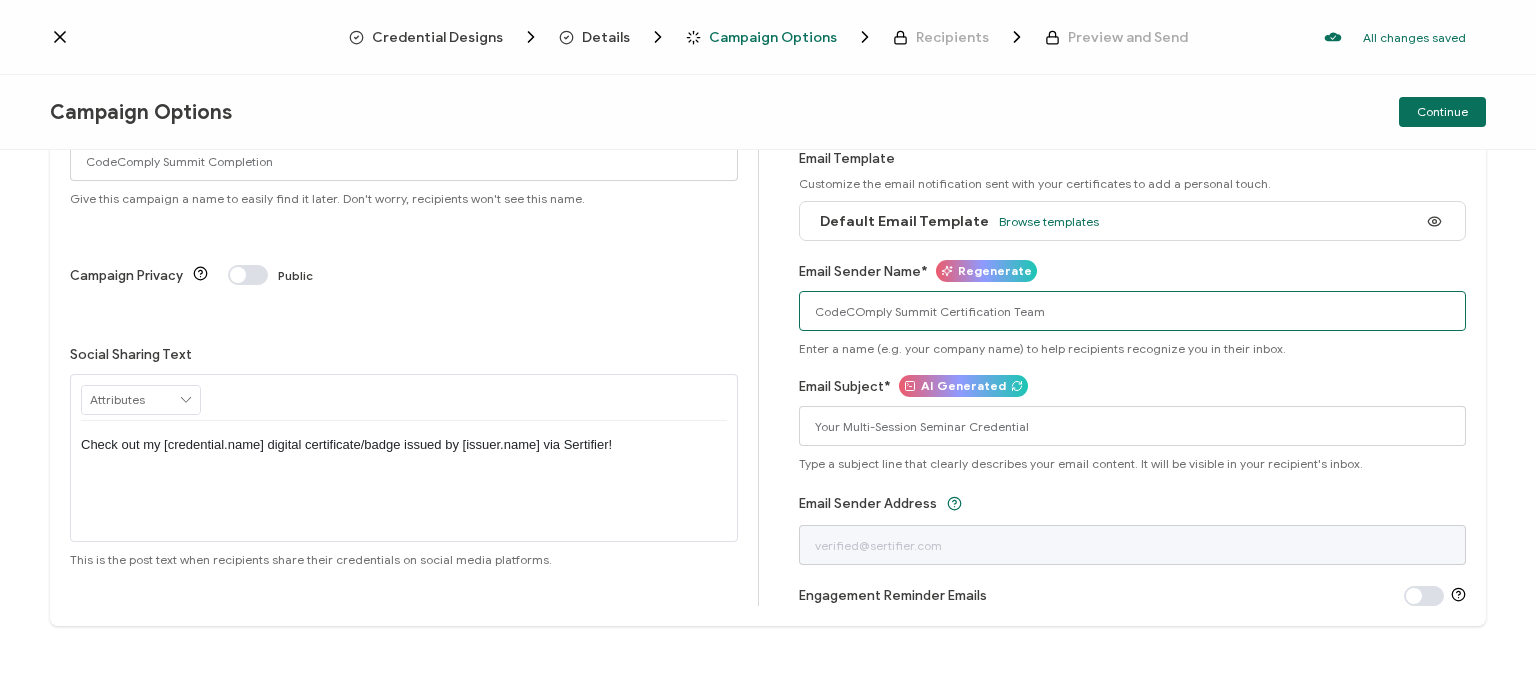 click on "CodeCOmply Summit Certification Team" at bounding box center [1133, 311] 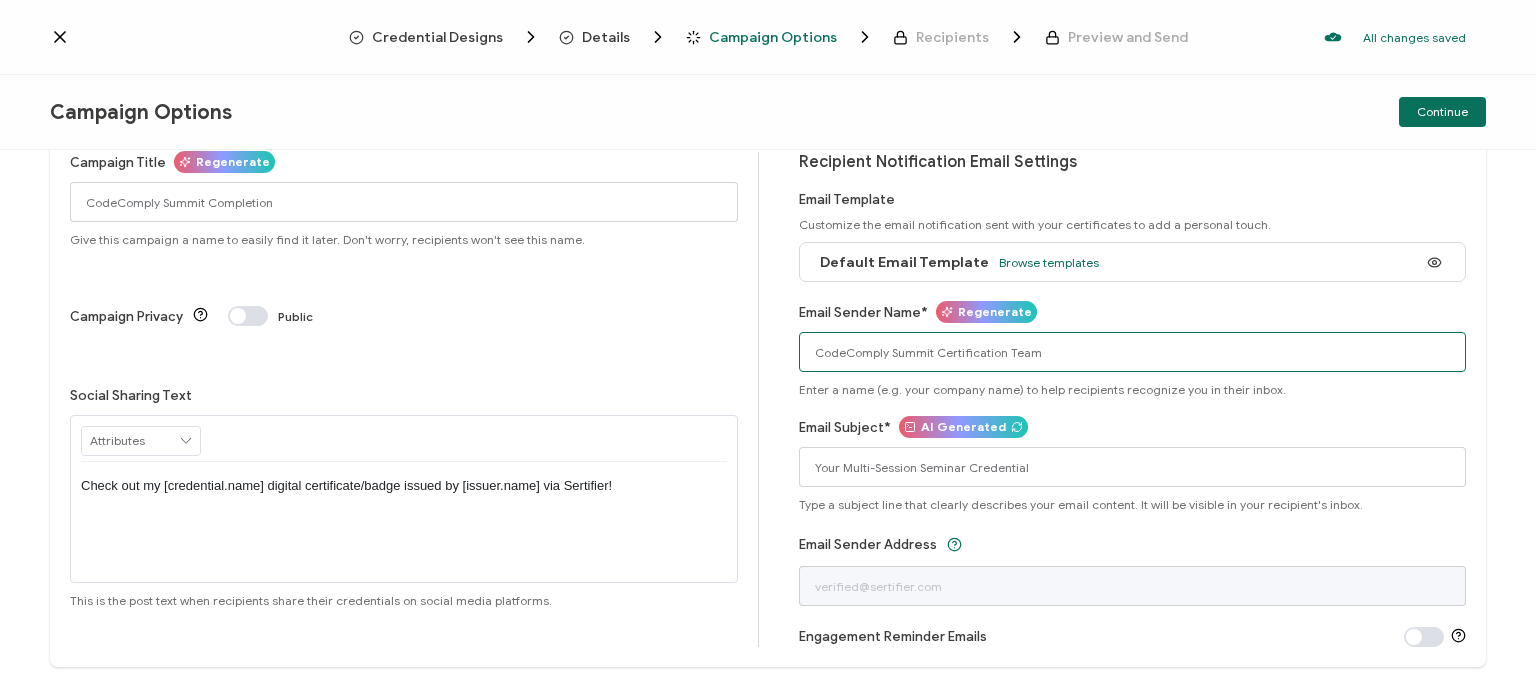 scroll, scrollTop: 0, scrollLeft: 0, axis: both 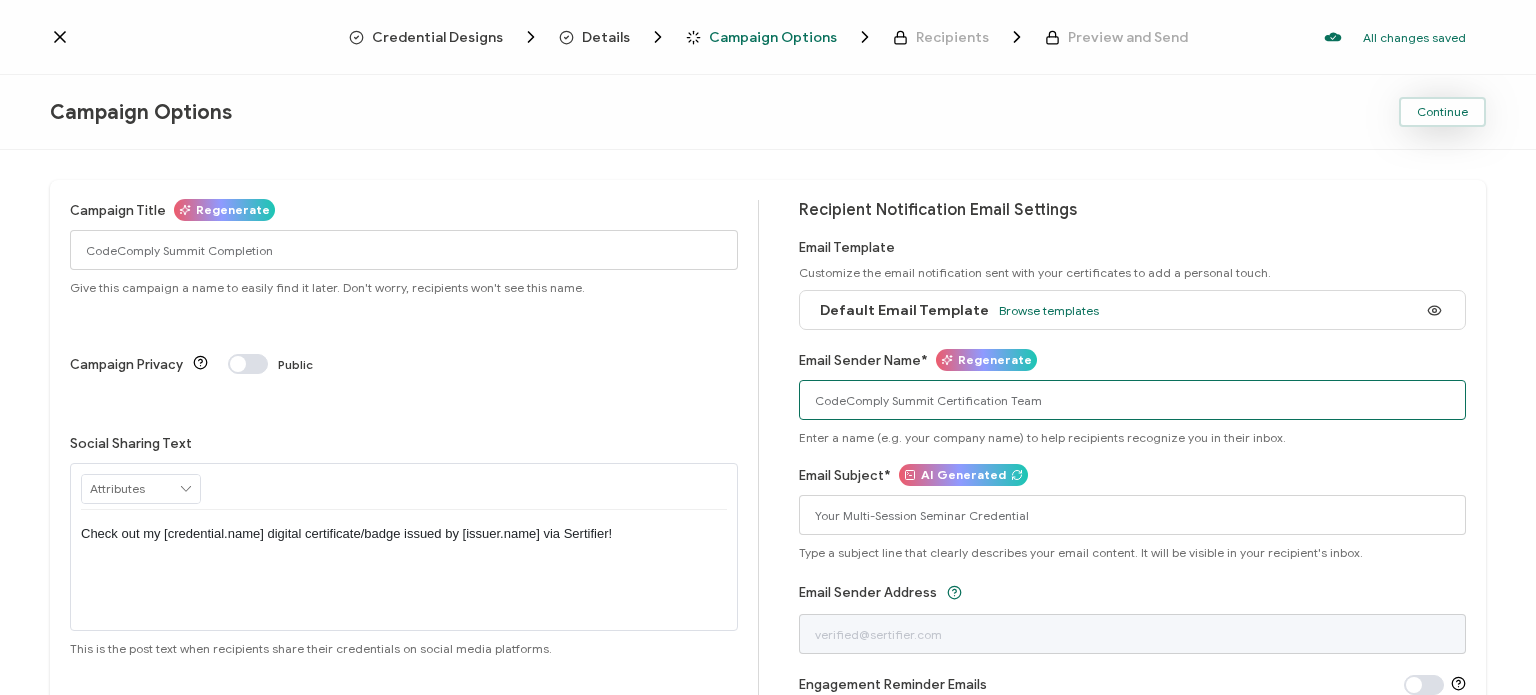 type on "CodeComply Summit Certification Team" 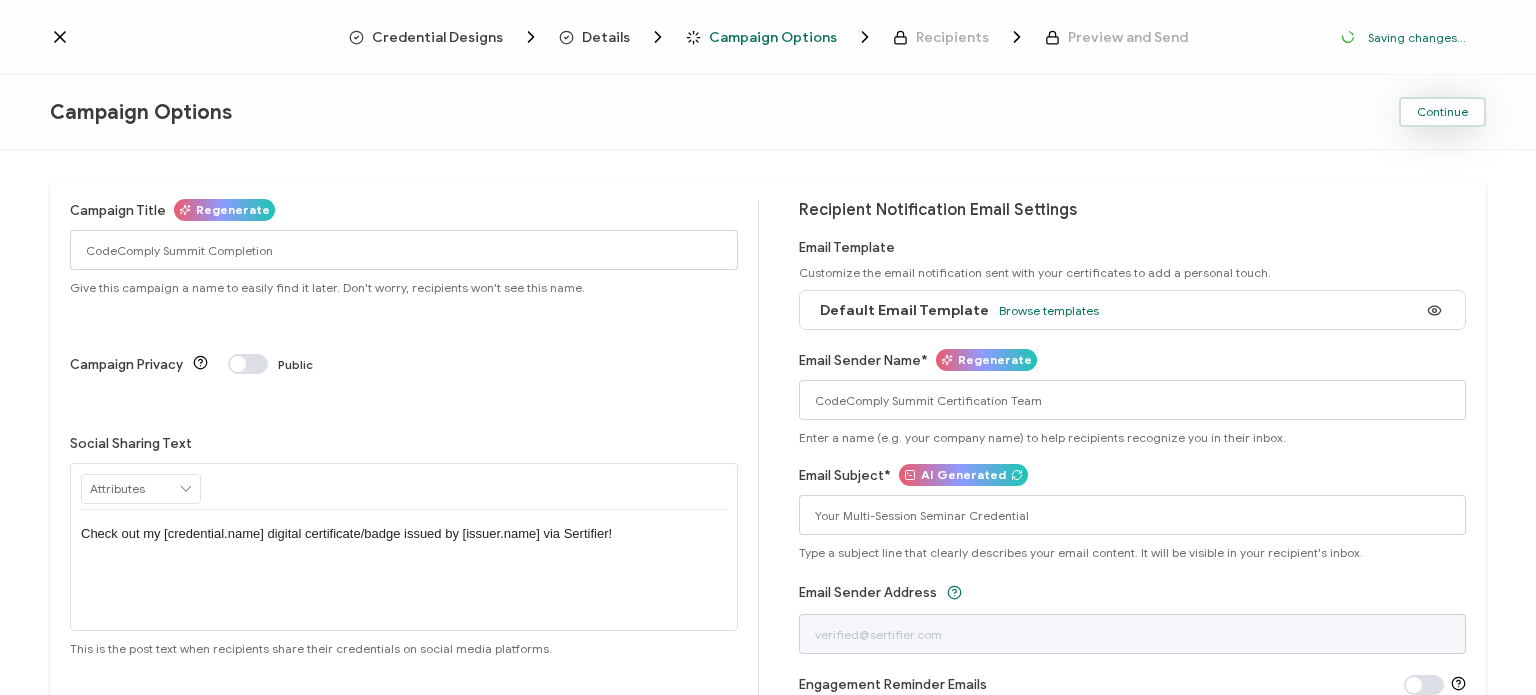 click on "Continue" at bounding box center [1442, 112] 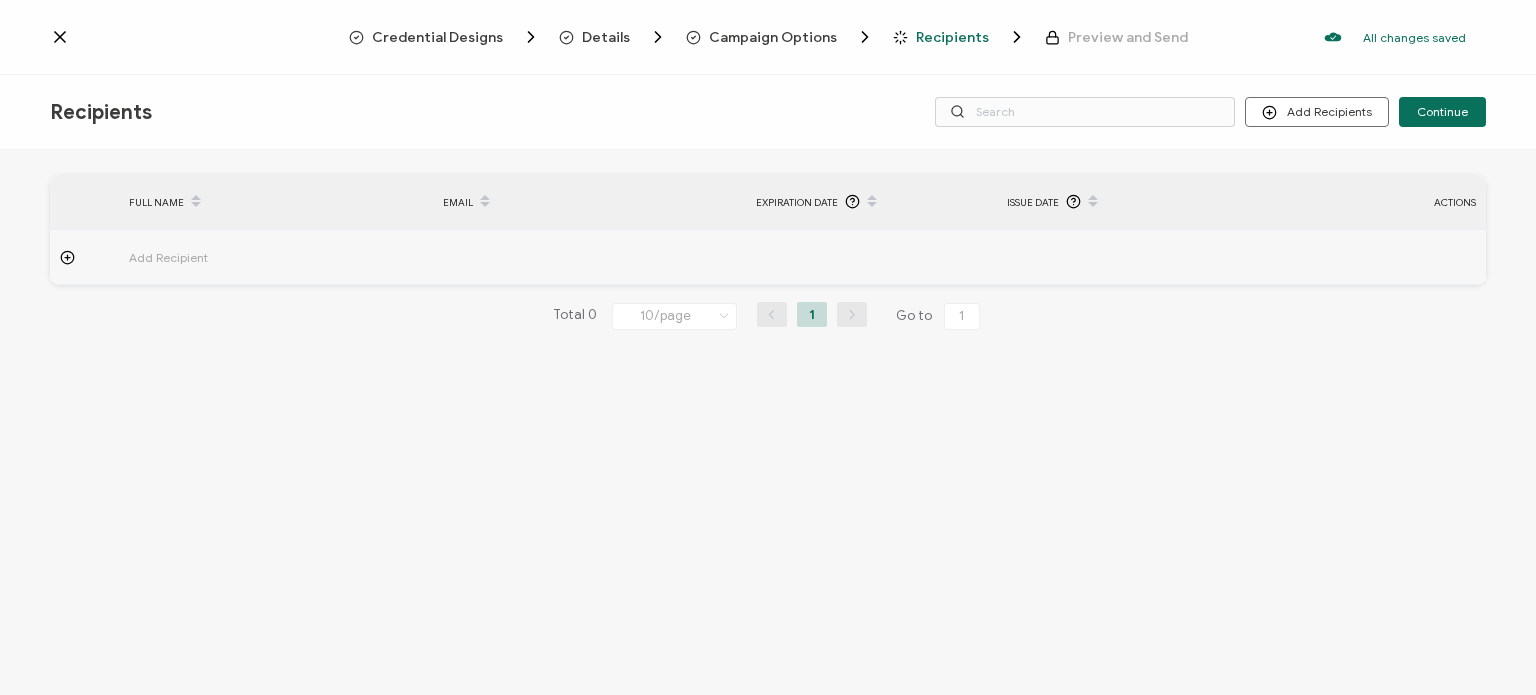 click on "Credential Designs" at bounding box center (437, 37) 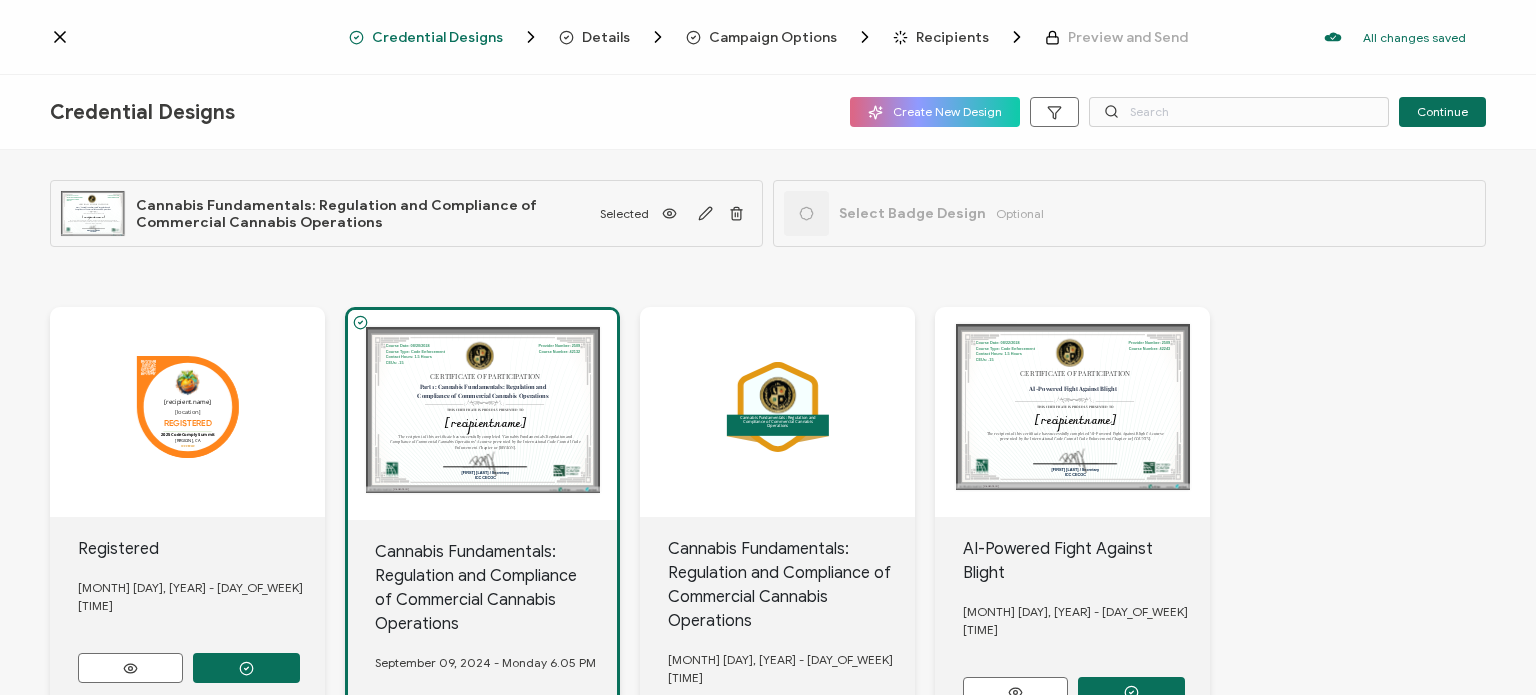 click 